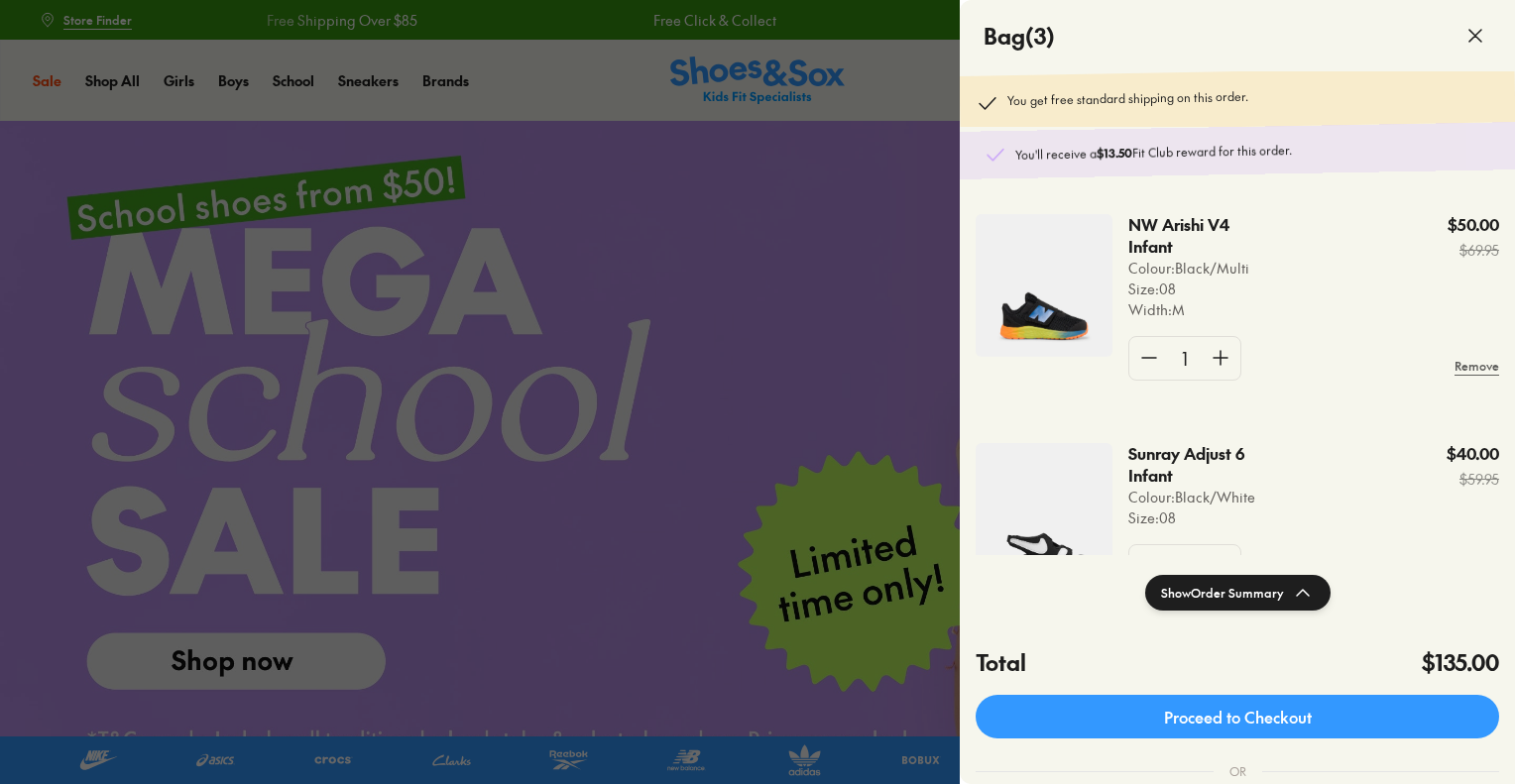 scroll, scrollTop: 0, scrollLeft: 0, axis: both 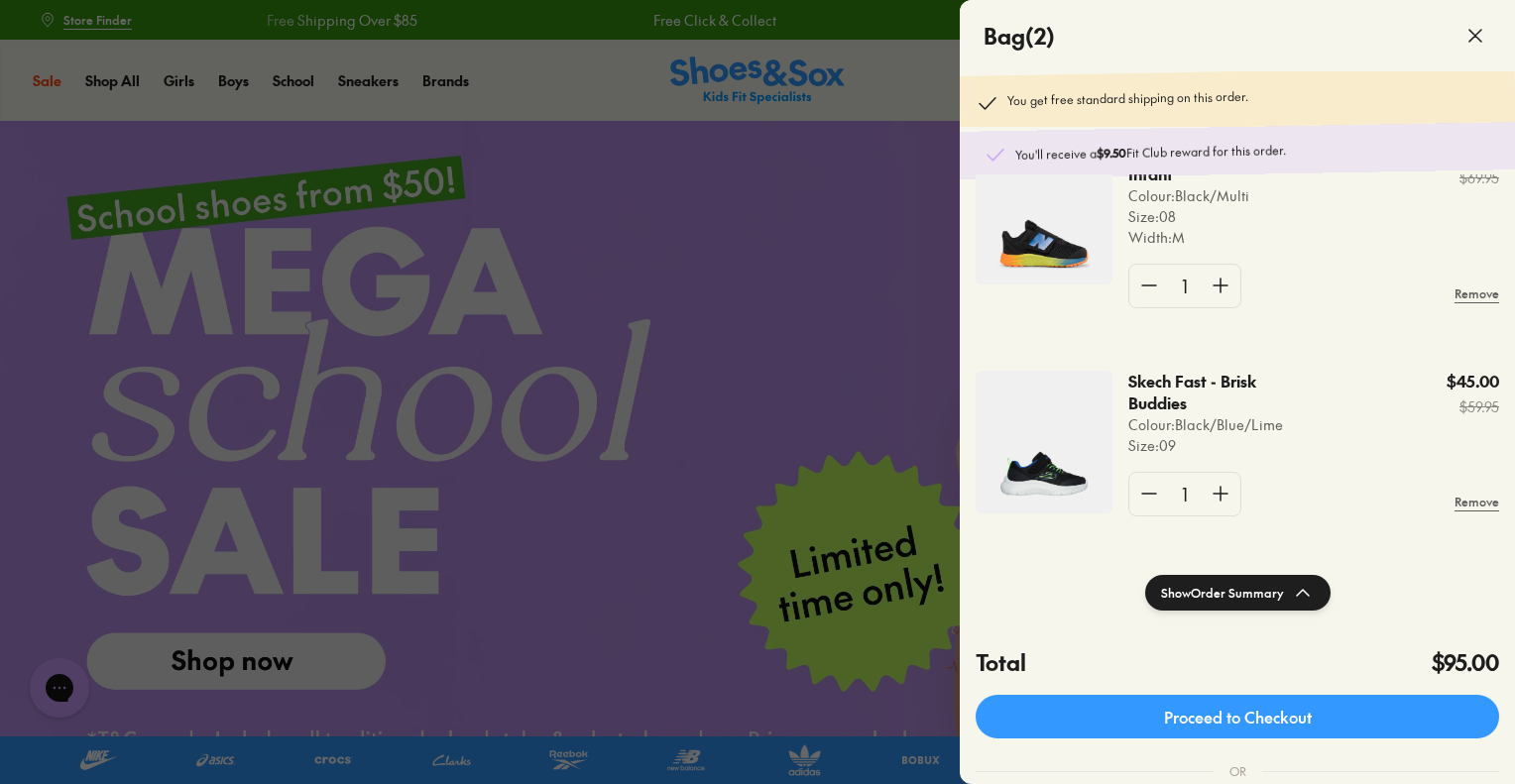 click 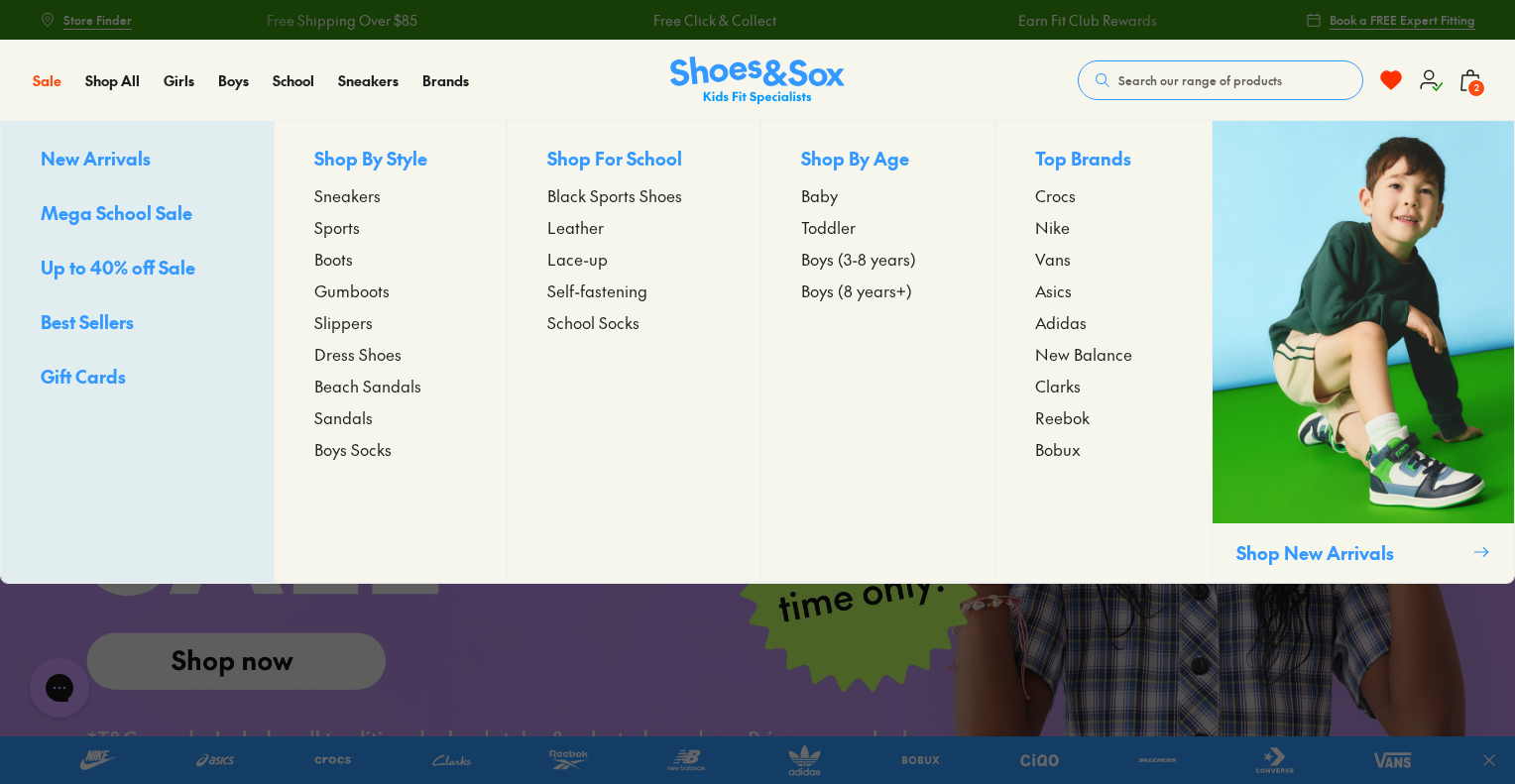 click on "Toddler" at bounding box center (828, 227) 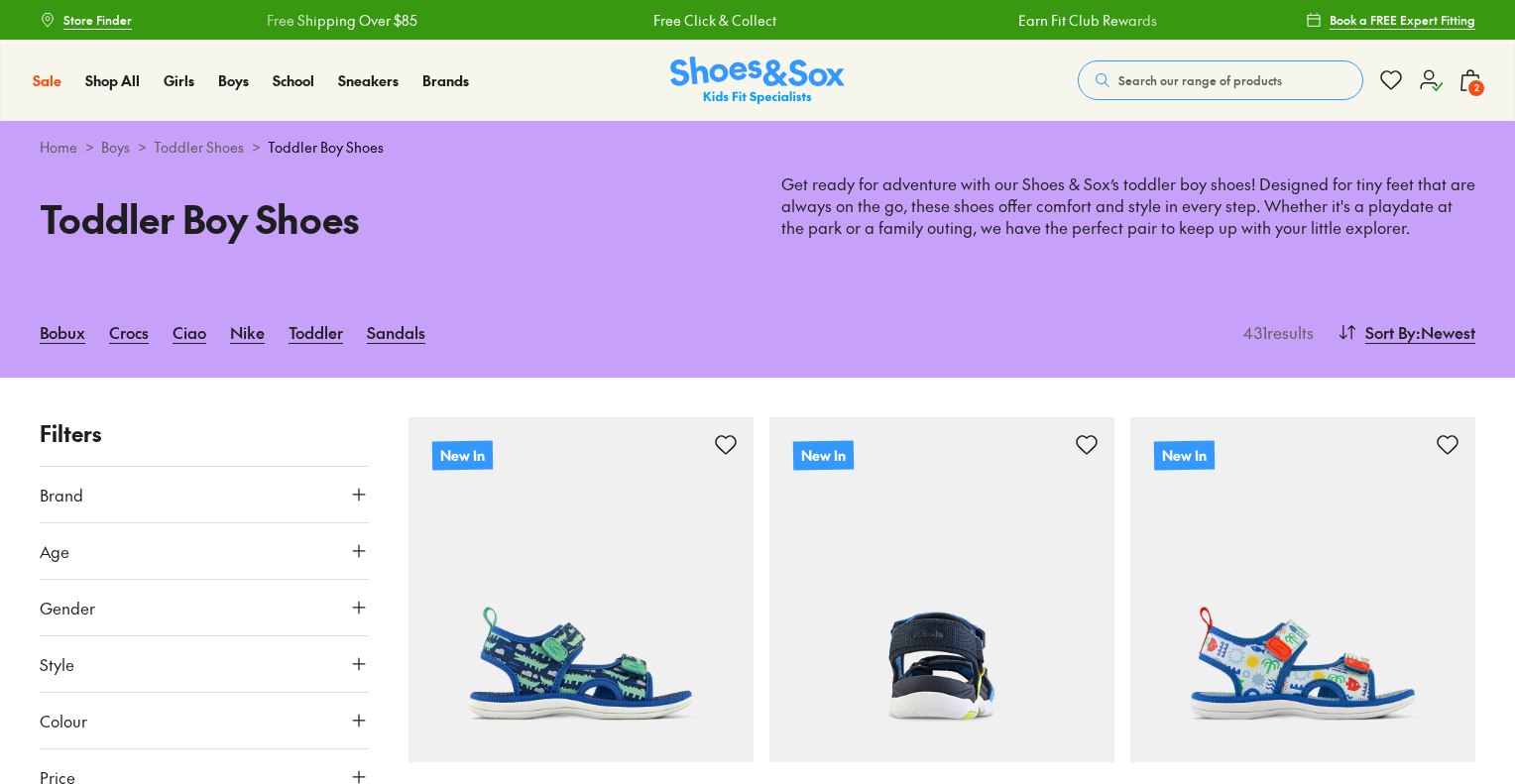 scroll, scrollTop: 0, scrollLeft: 0, axis: both 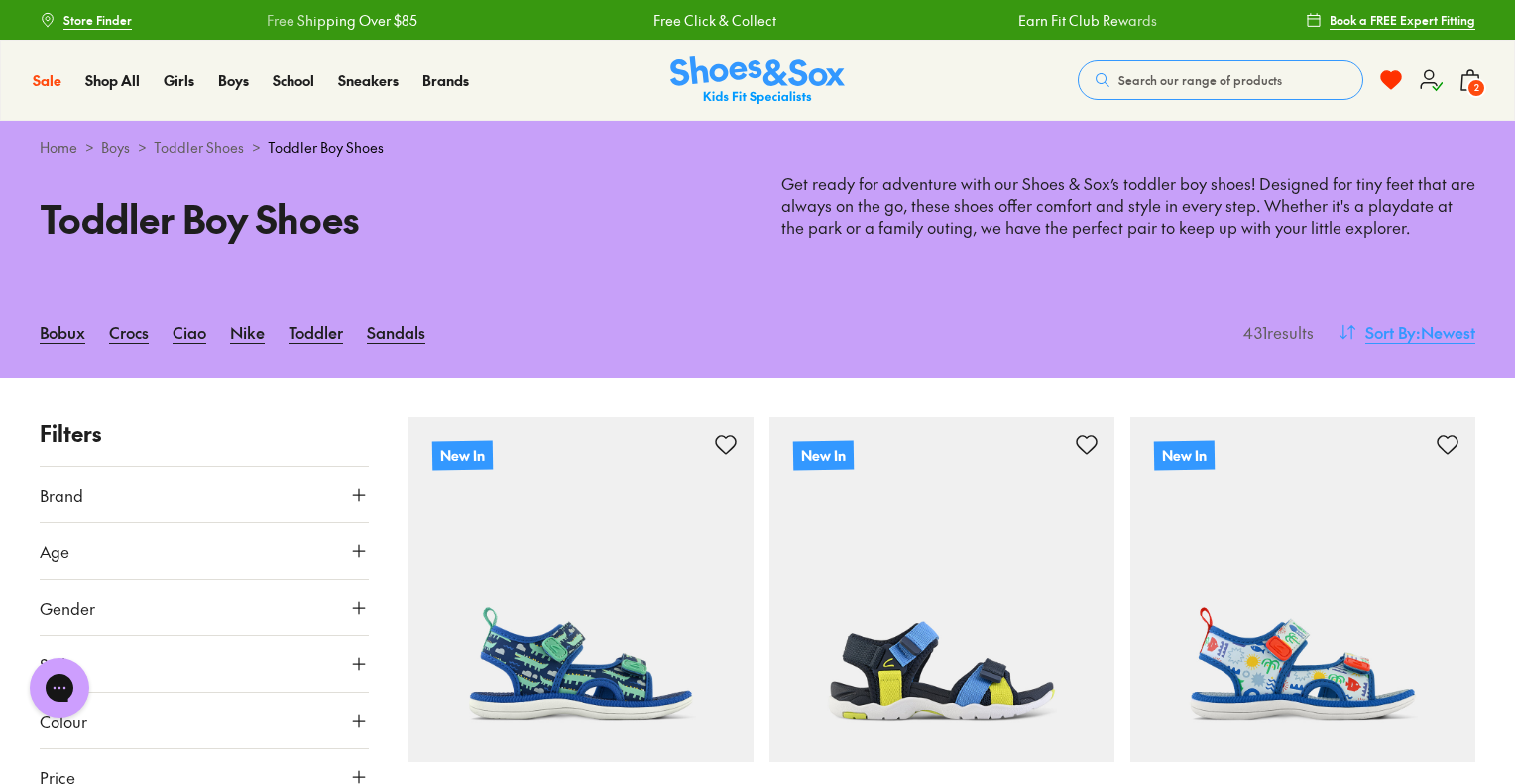 click on ":  Newest" at bounding box center (1446, 332) 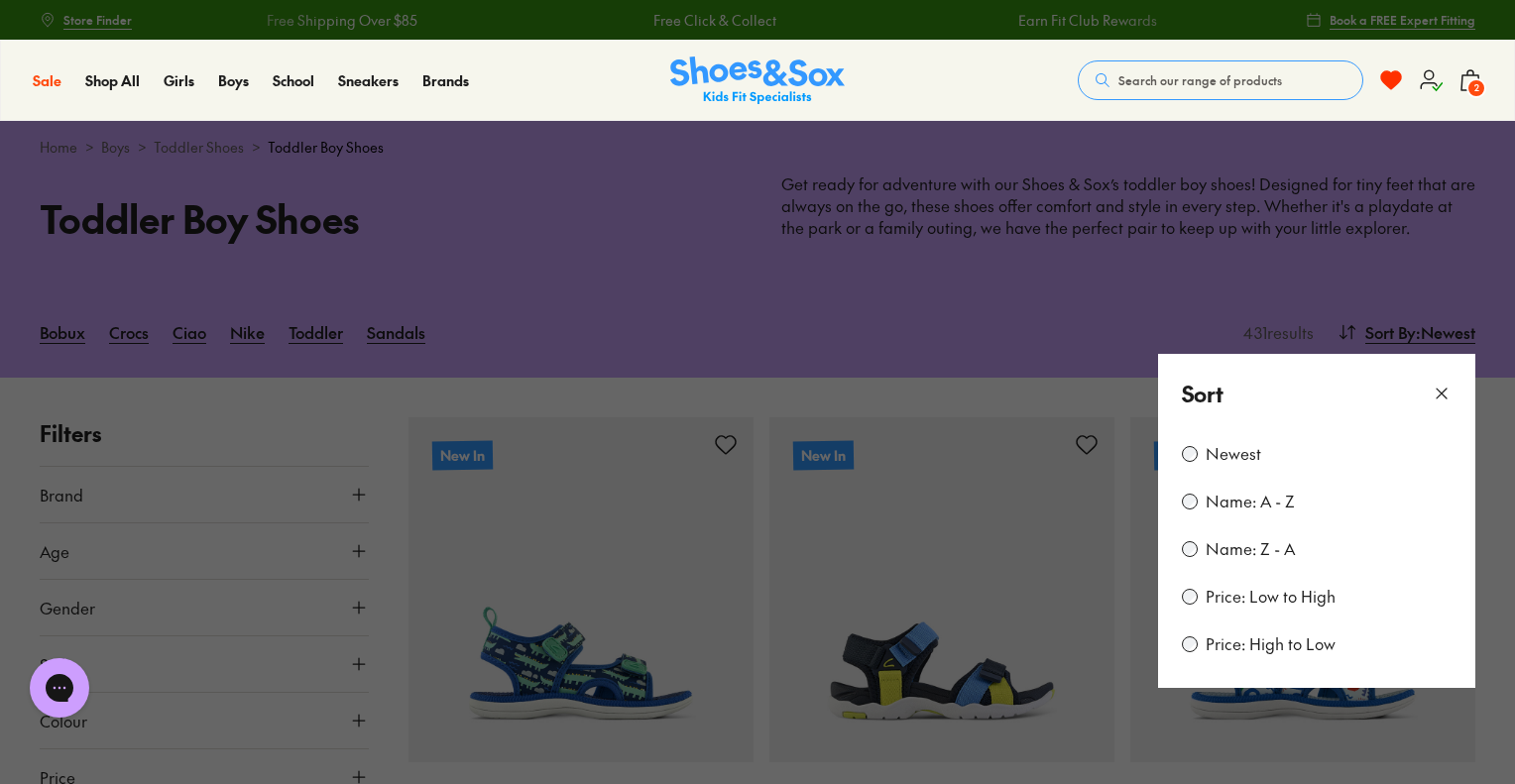 click on "Price: Low to High" at bounding box center [1270, 597] 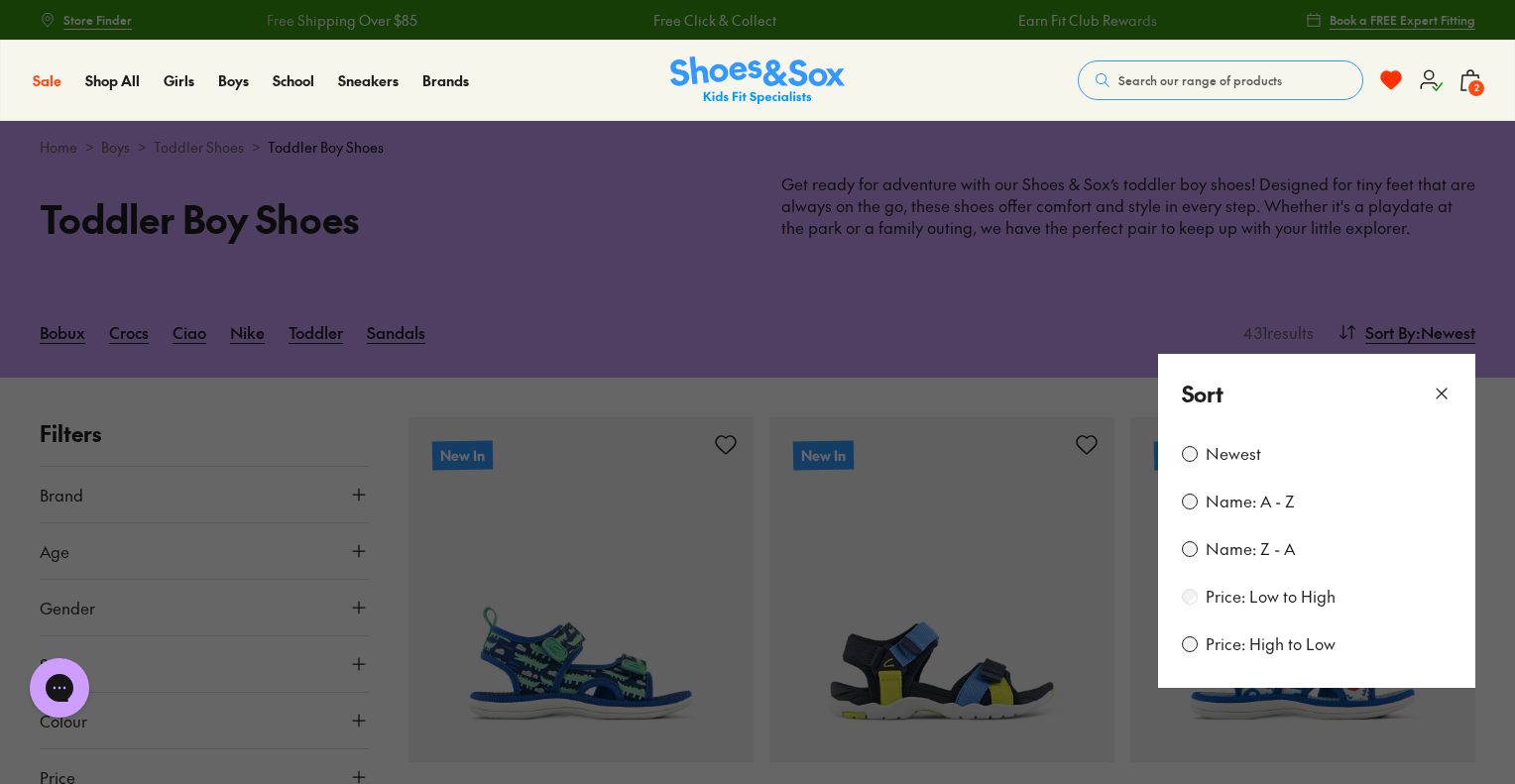 scroll, scrollTop: 278, scrollLeft: 0, axis: vertical 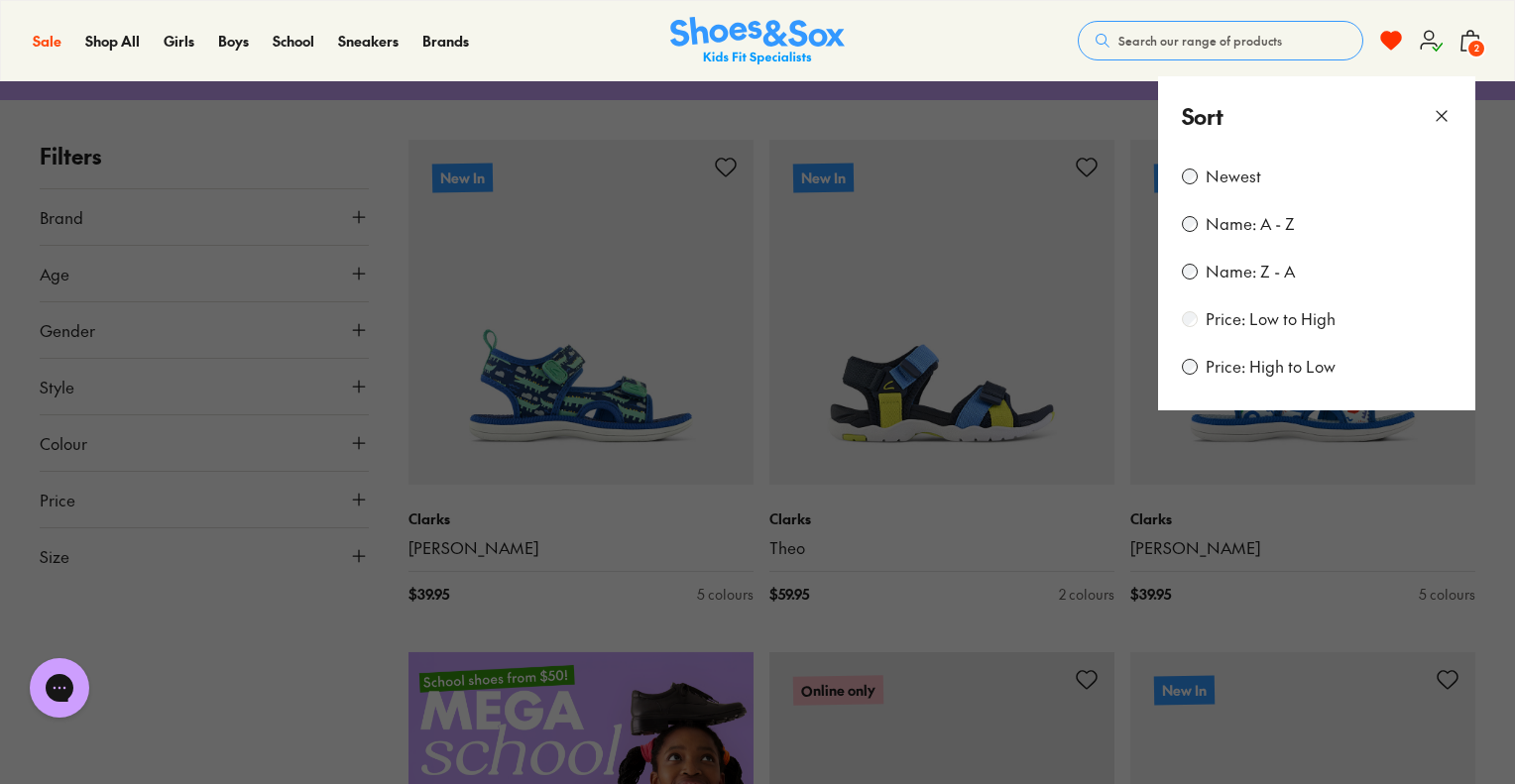 type on "***" 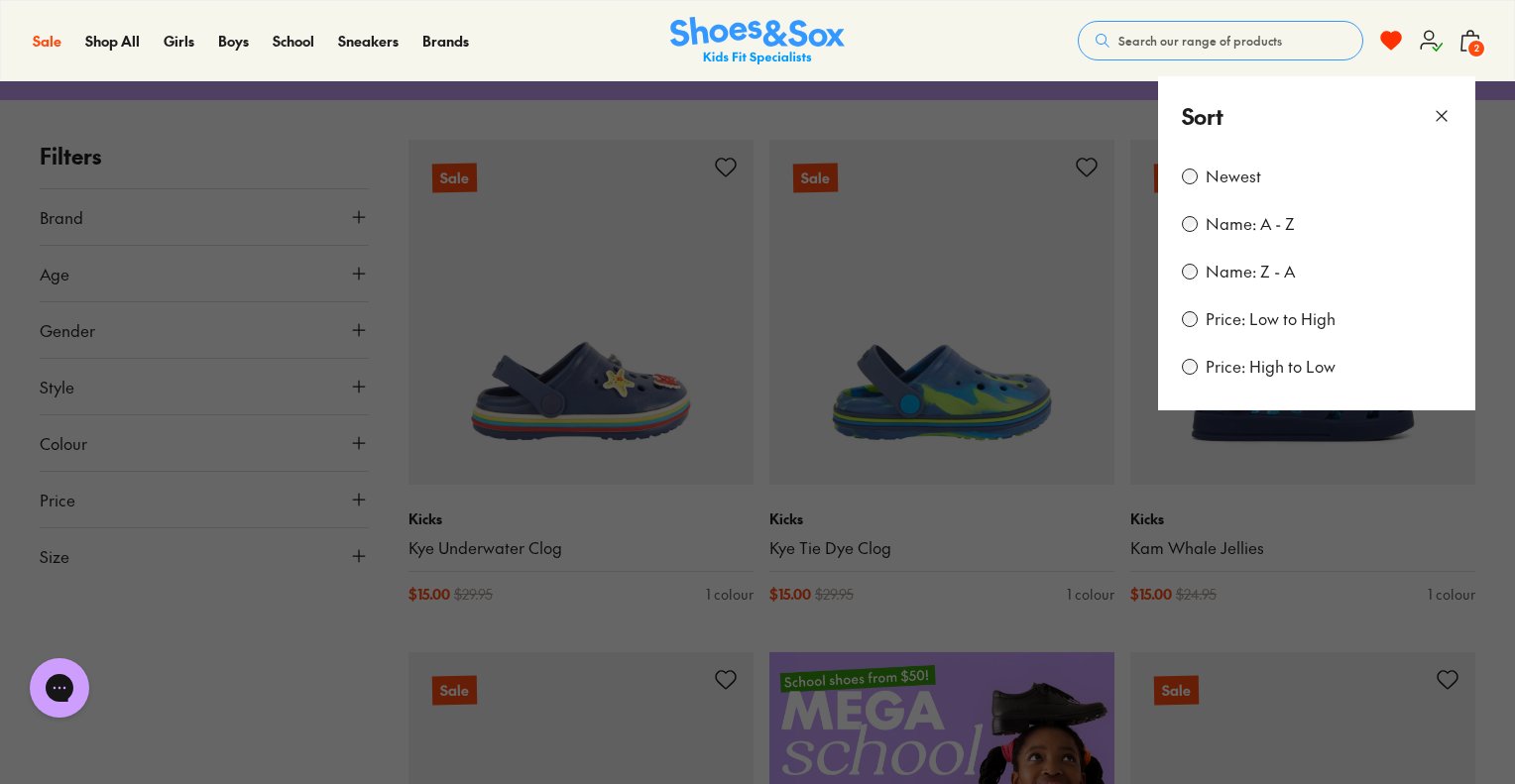 click 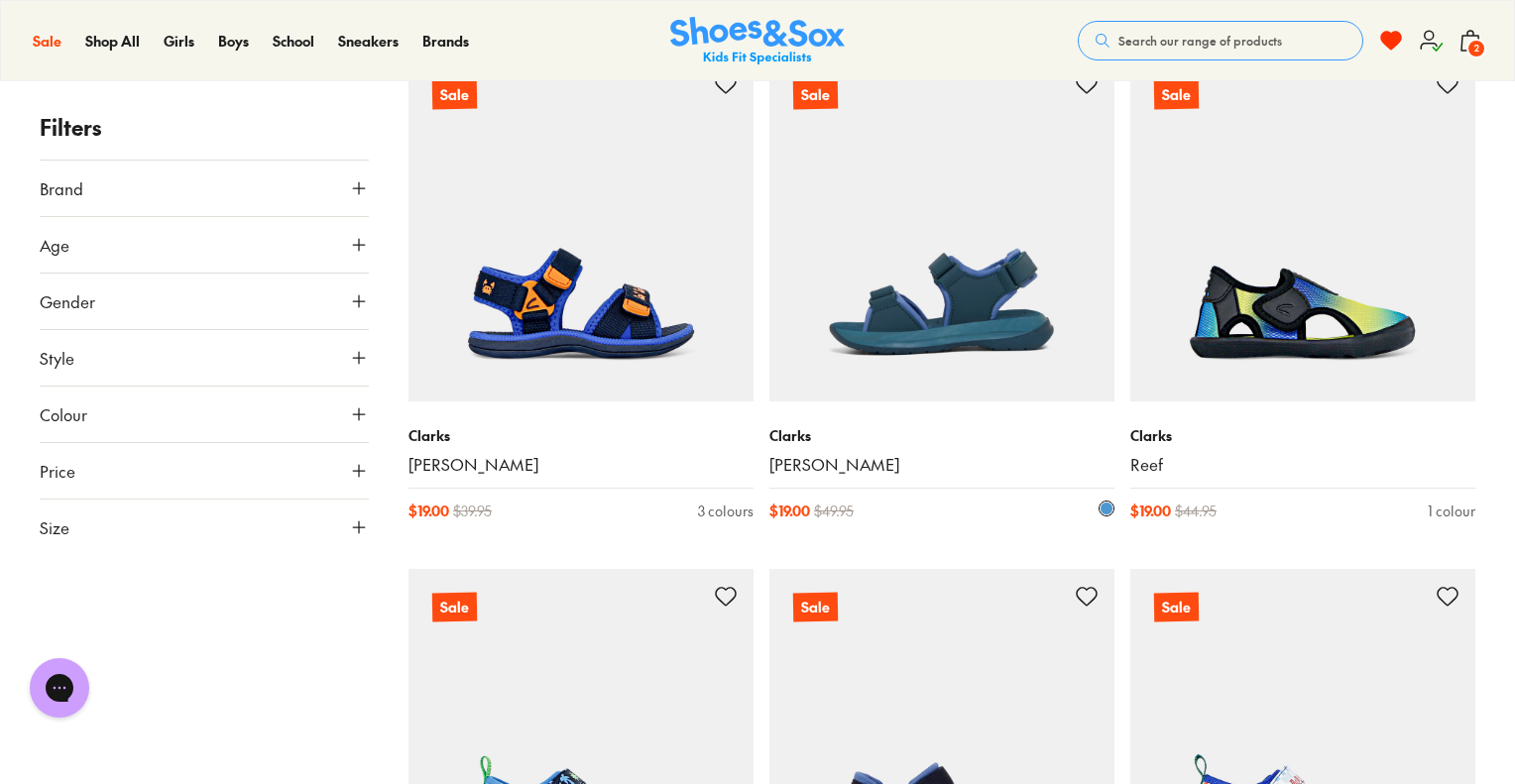 scroll, scrollTop: 2359, scrollLeft: 0, axis: vertical 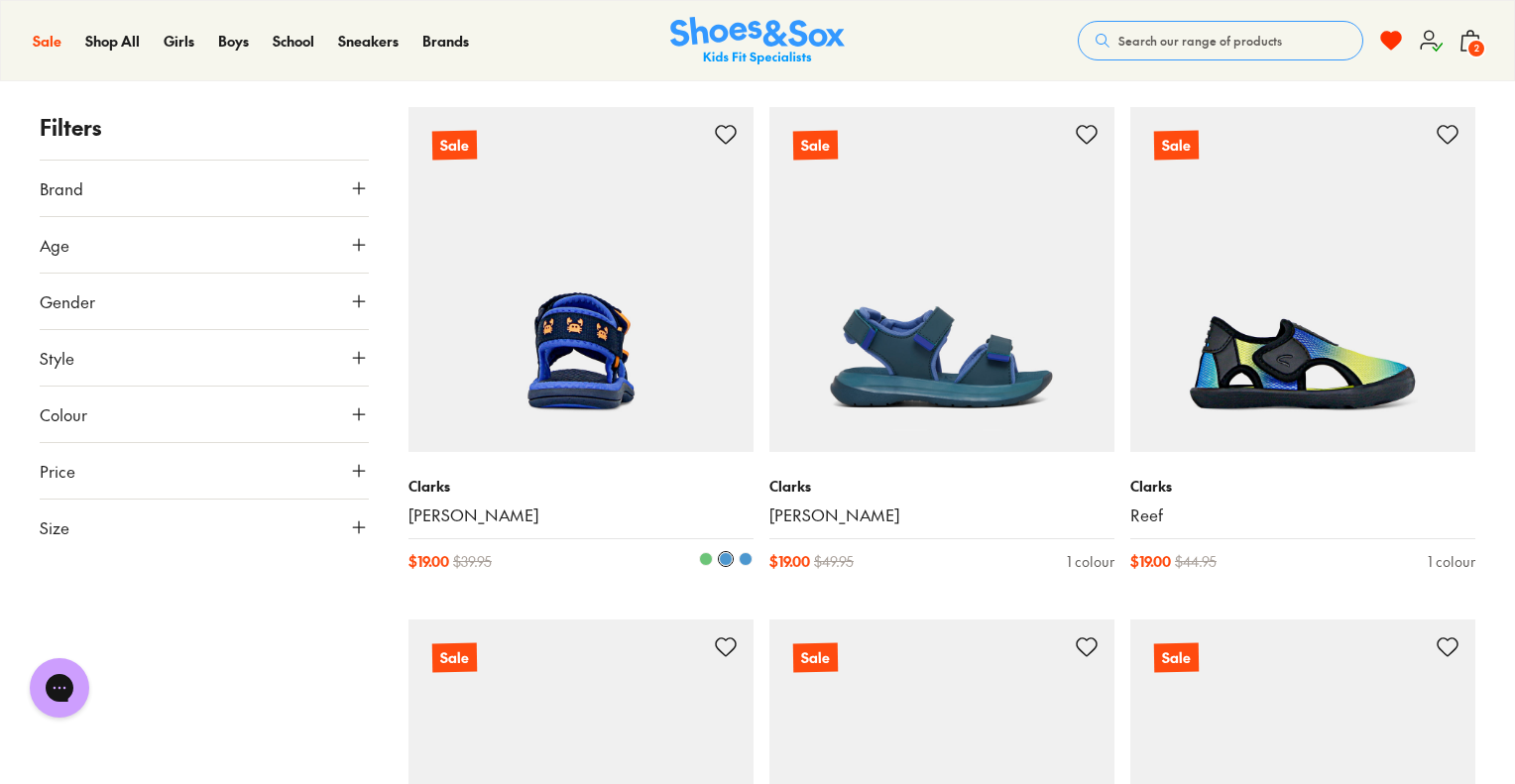 click at bounding box center [581, 280] 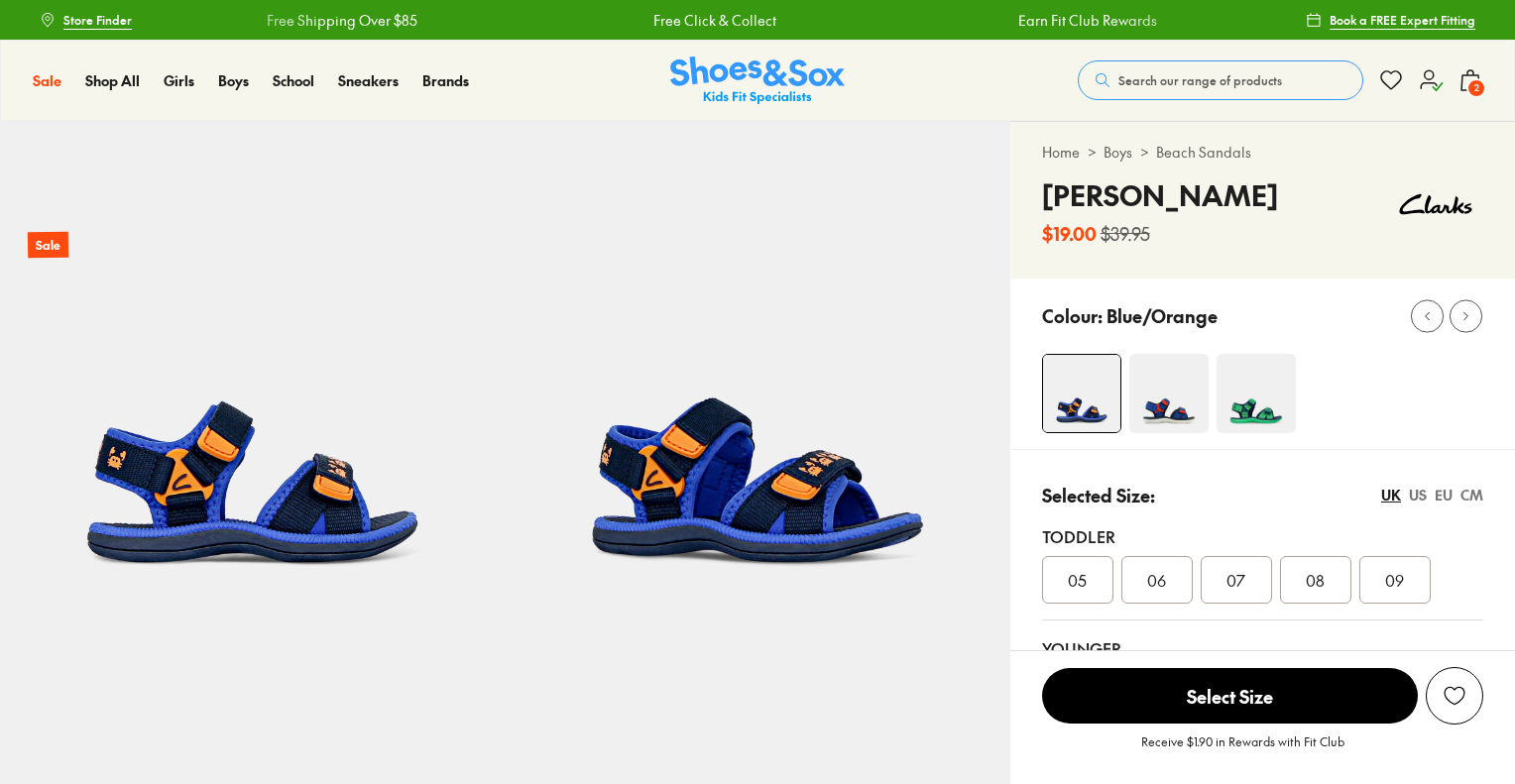 scroll, scrollTop: 0, scrollLeft: 0, axis: both 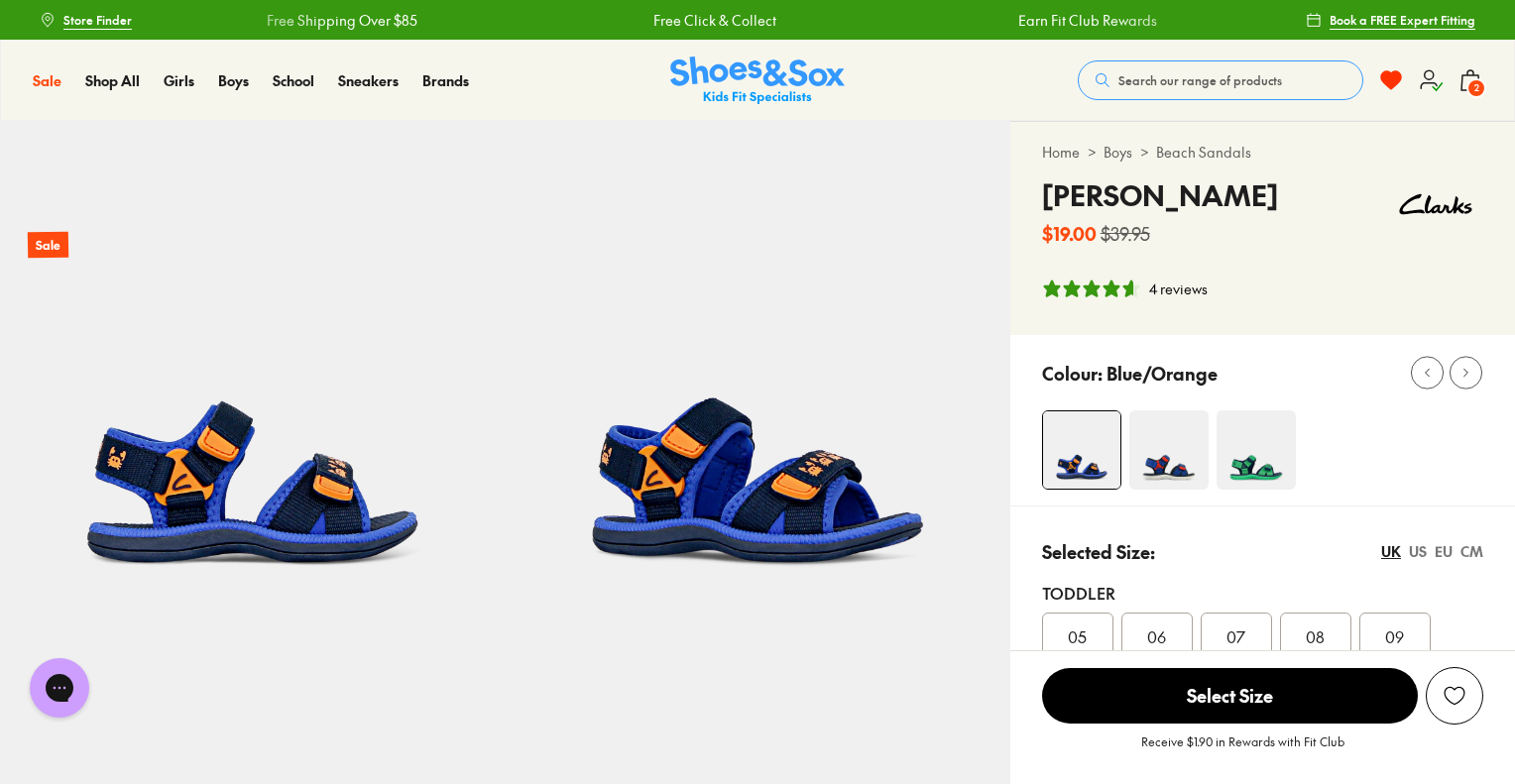 select on "*" 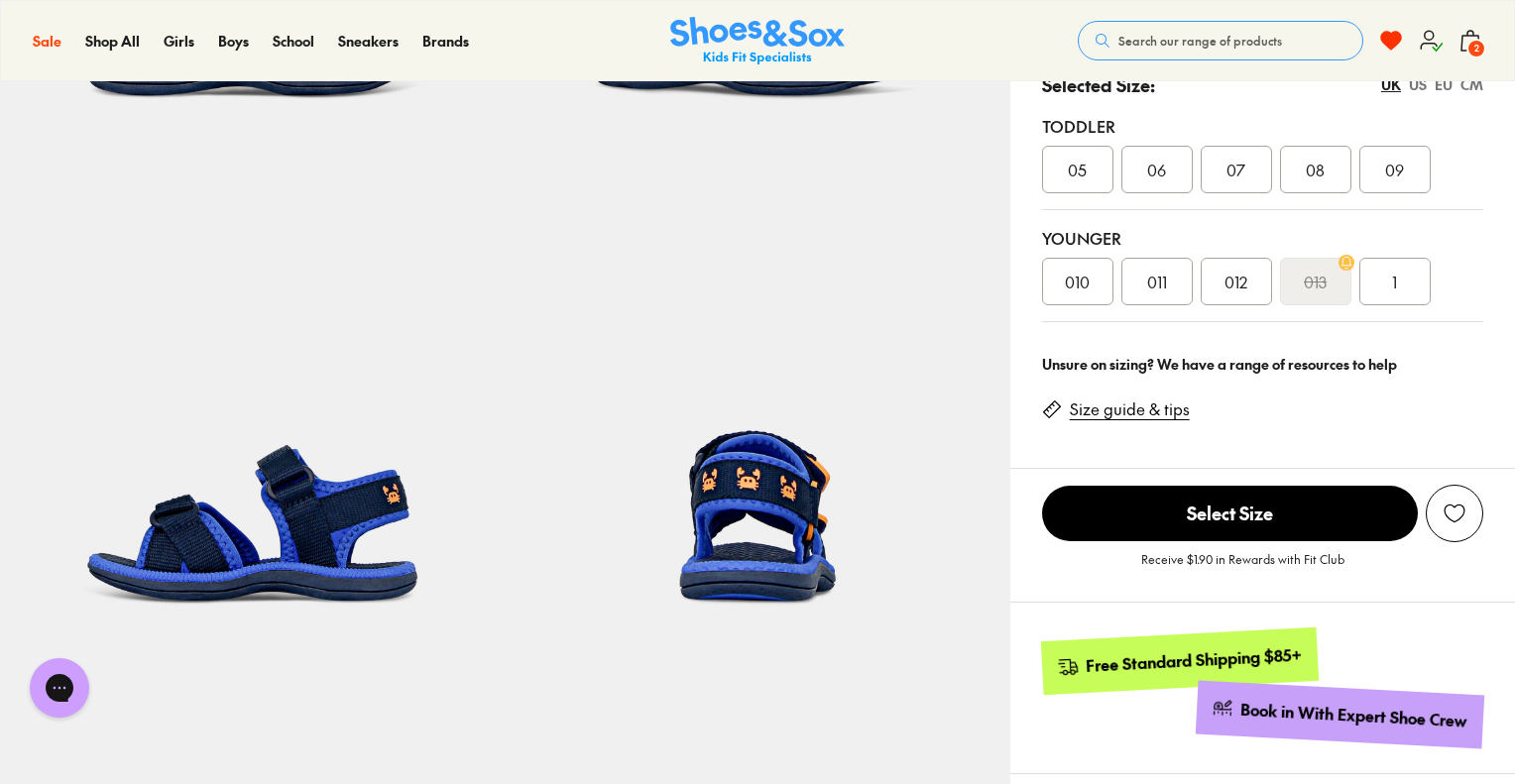 scroll, scrollTop: 198, scrollLeft: 0, axis: vertical 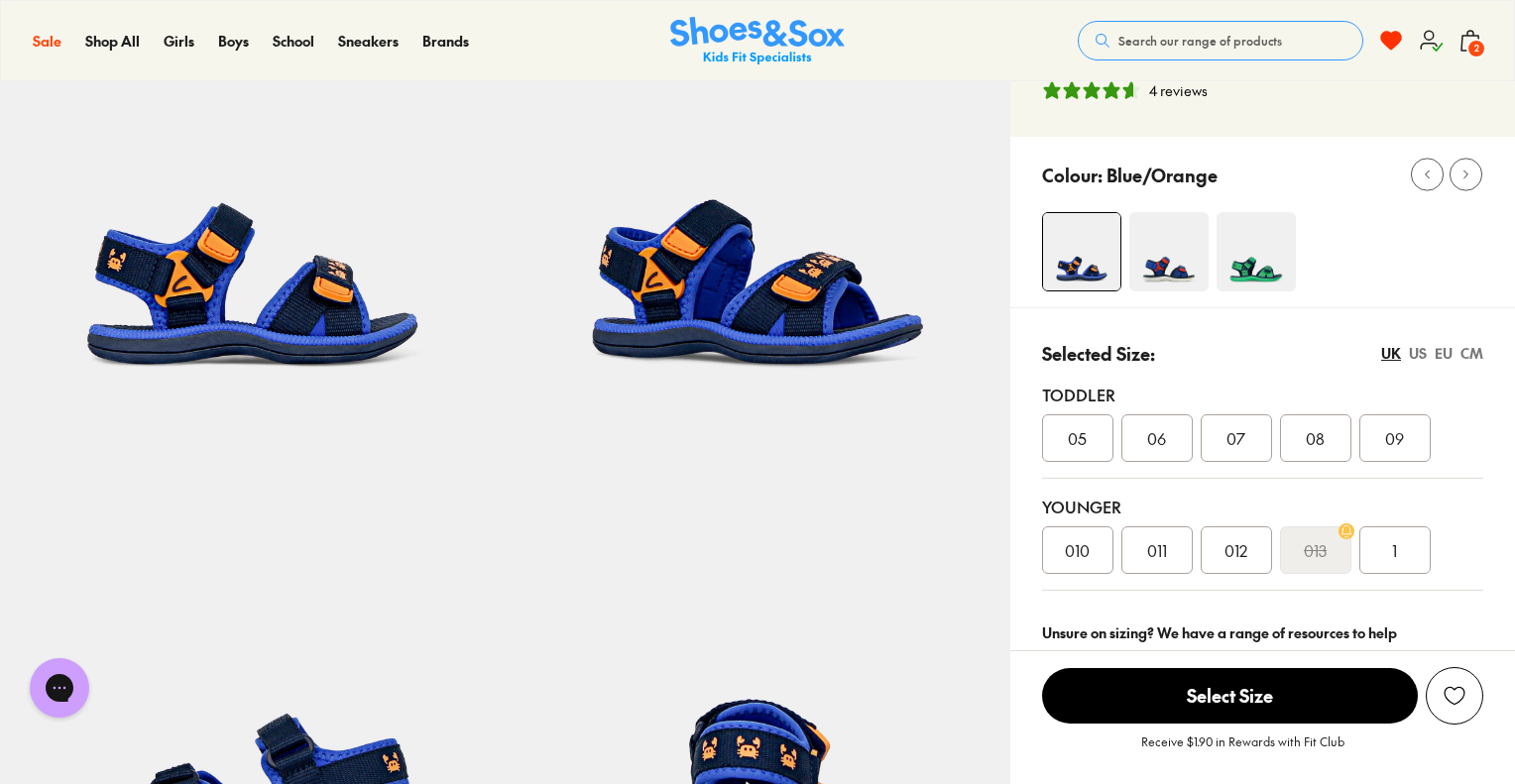 click on "CM" at bounding box center (1471, 353) 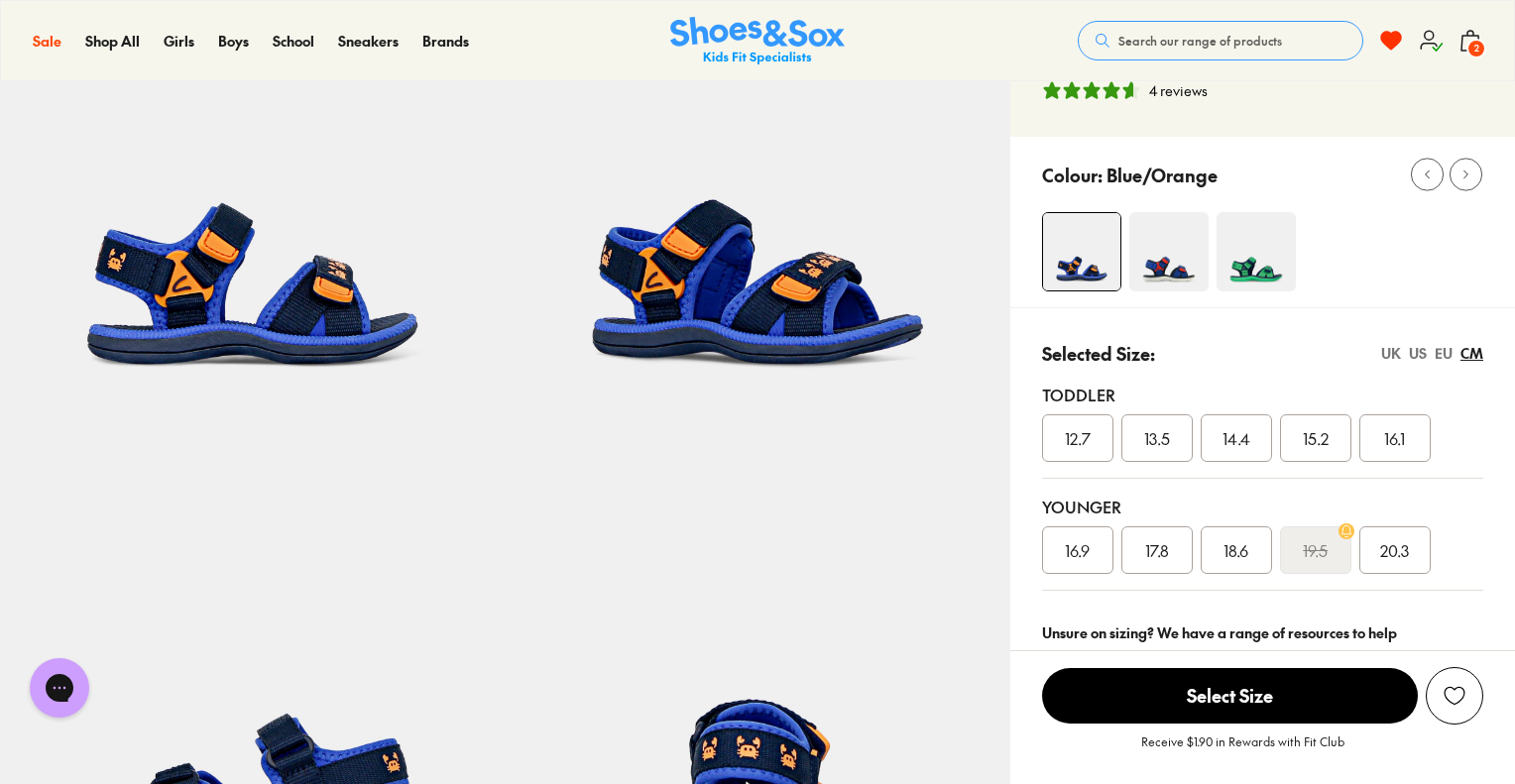 click on "15.2" at bounding box center (1316, 438) 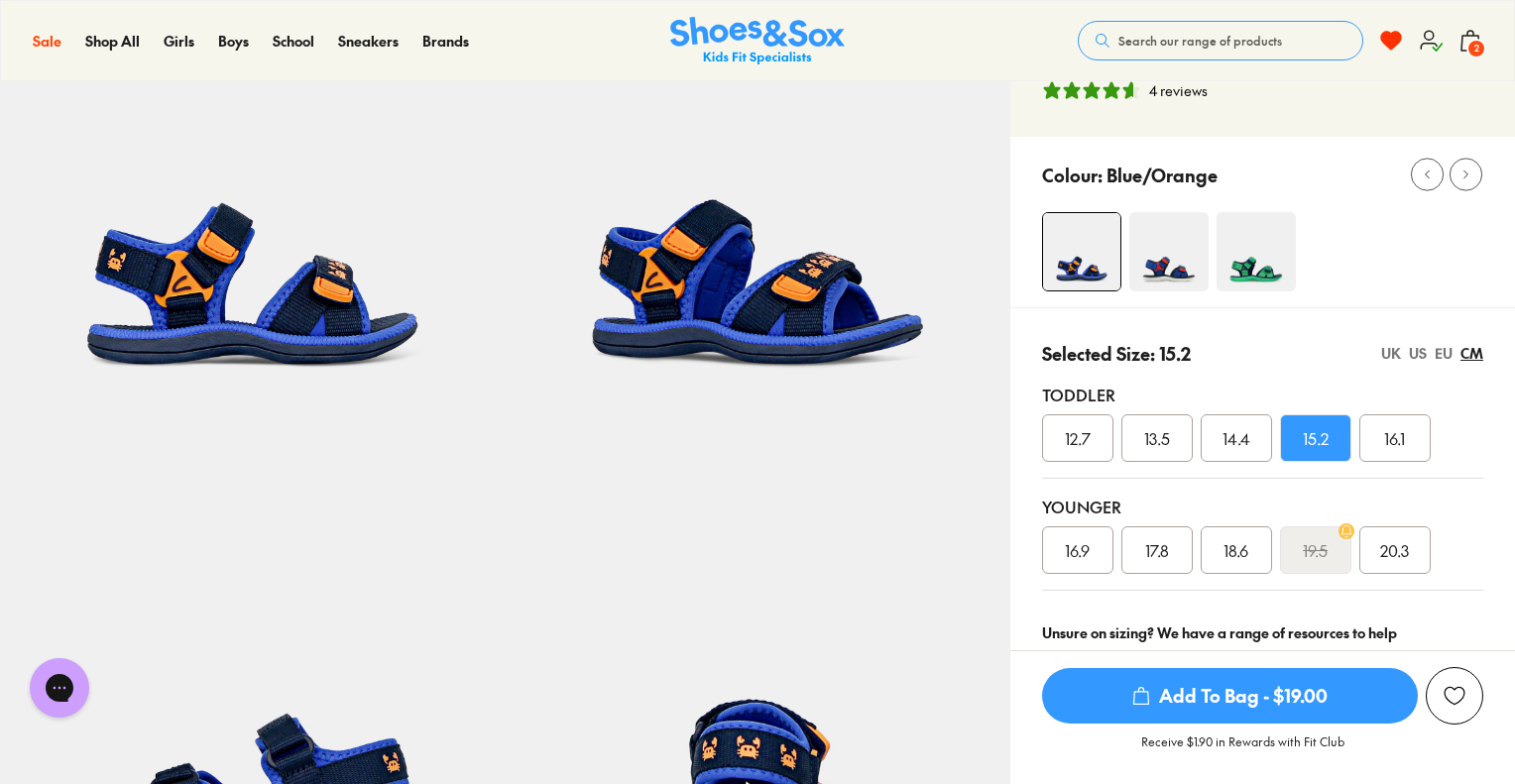 click on "US" at bounding box center (1418, 353) 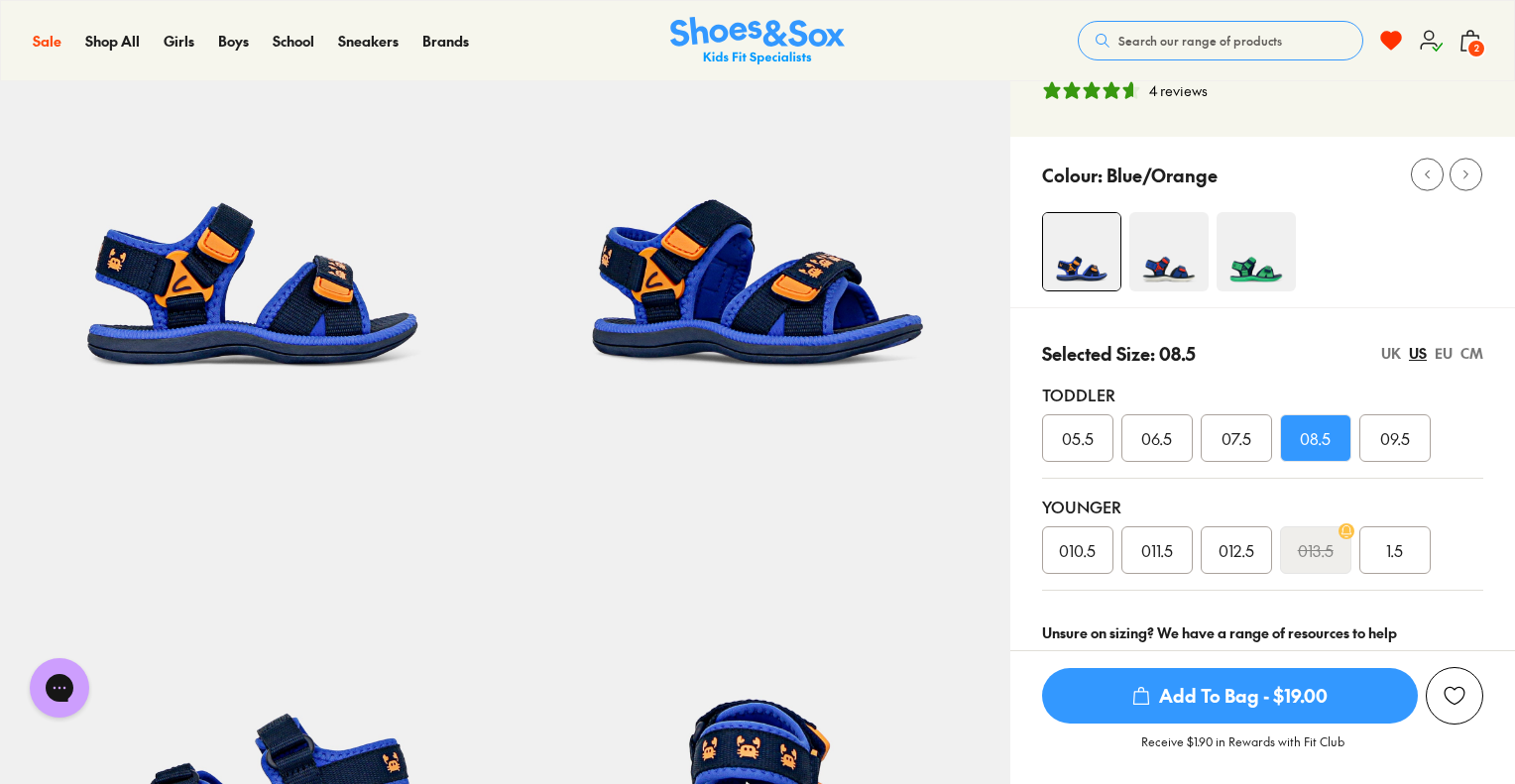 click at bounding box center (1169, 252) 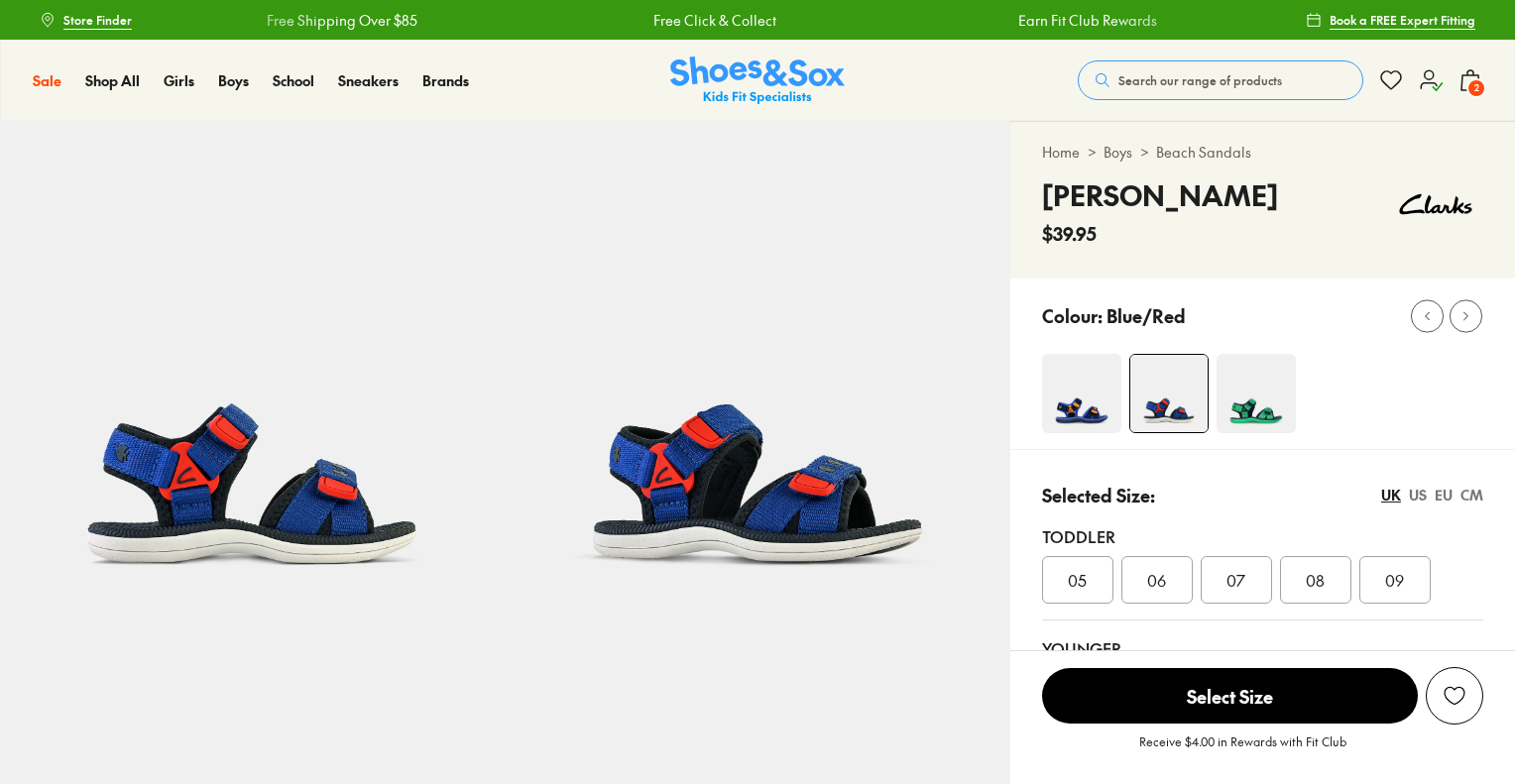 scroll, scrollTop: 0, scrollLeft: 0, axis: both 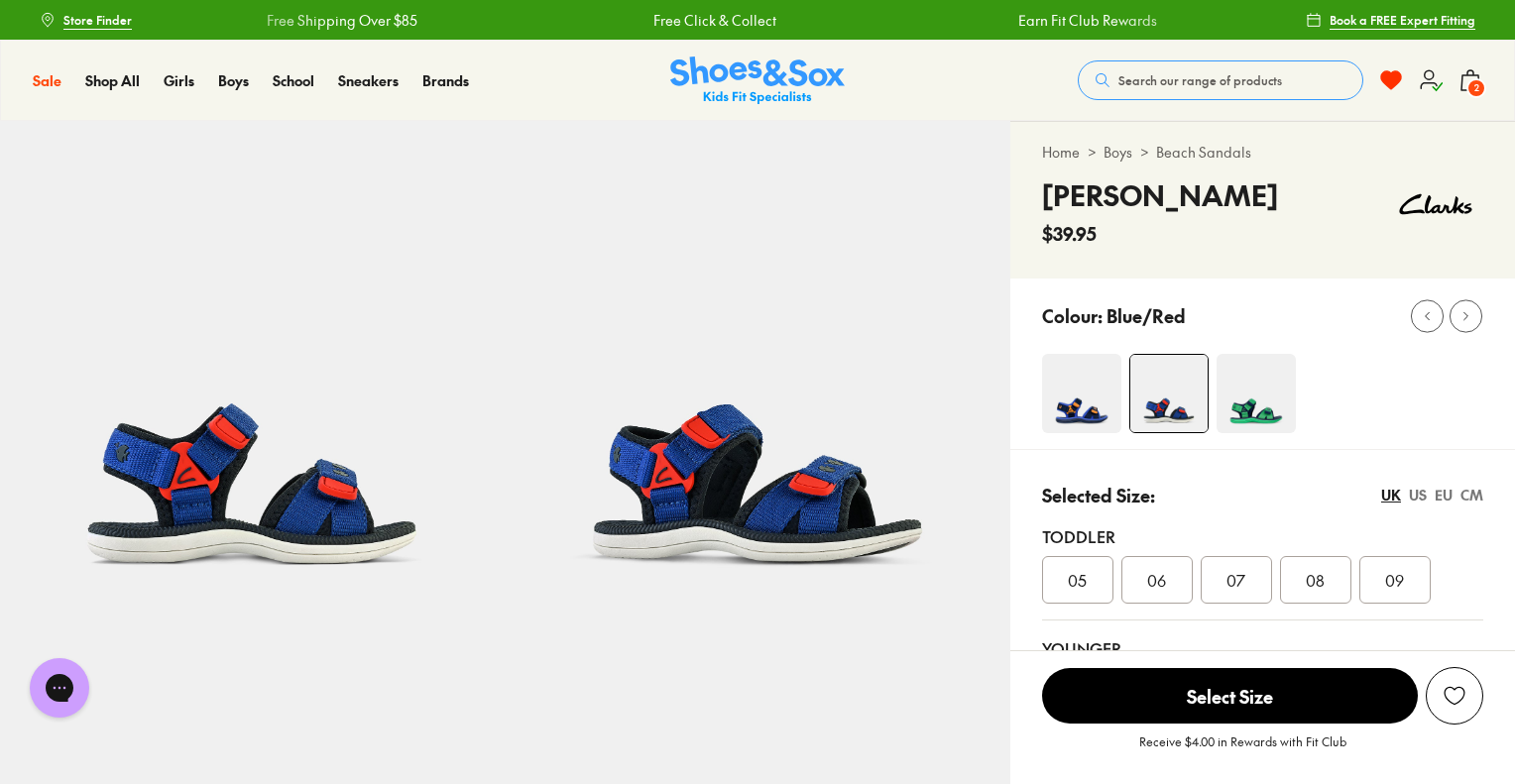 click at bounding box center [1082, 393] 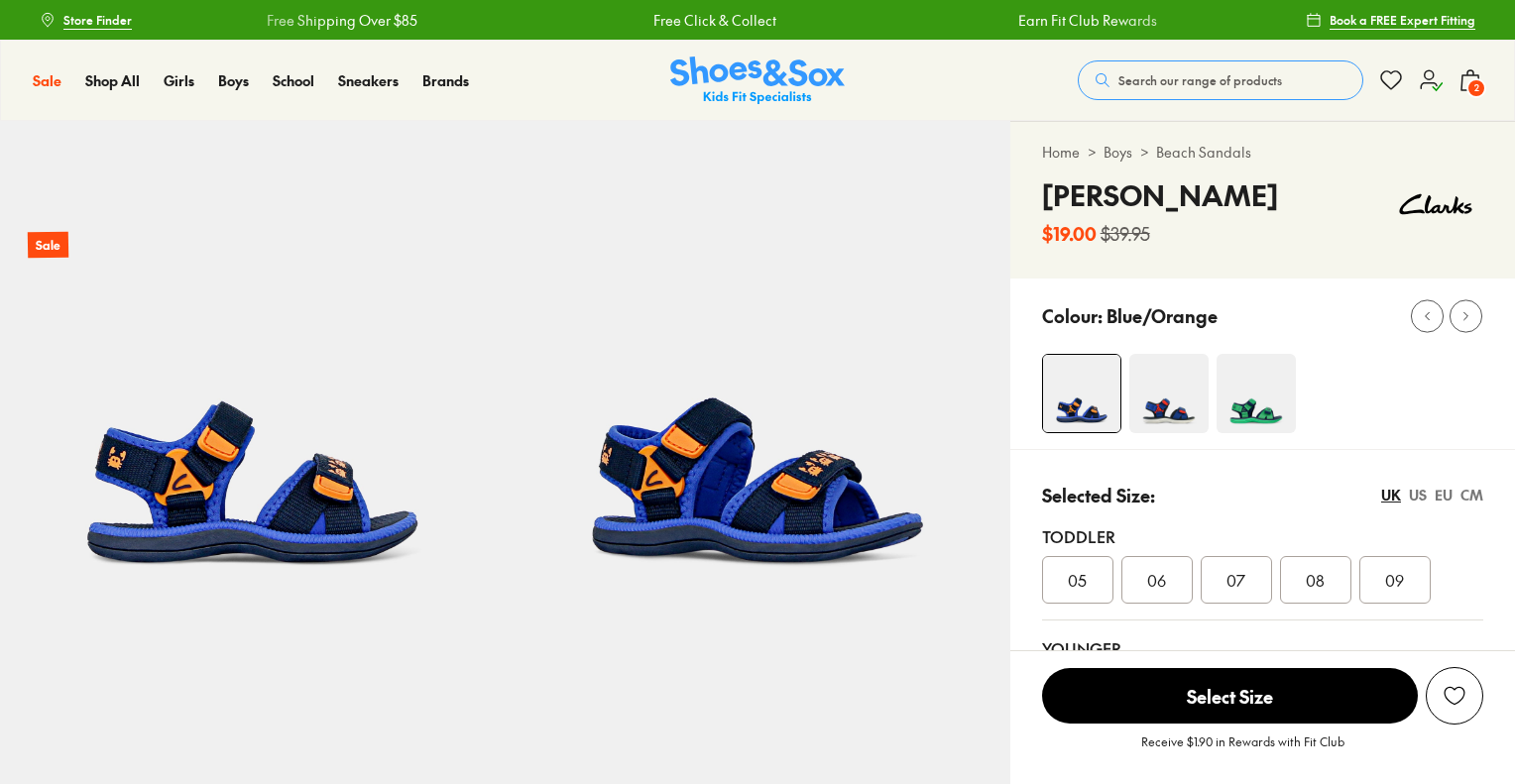 scroll, scrollTop: 0, scrollLeft: 0, axis: both 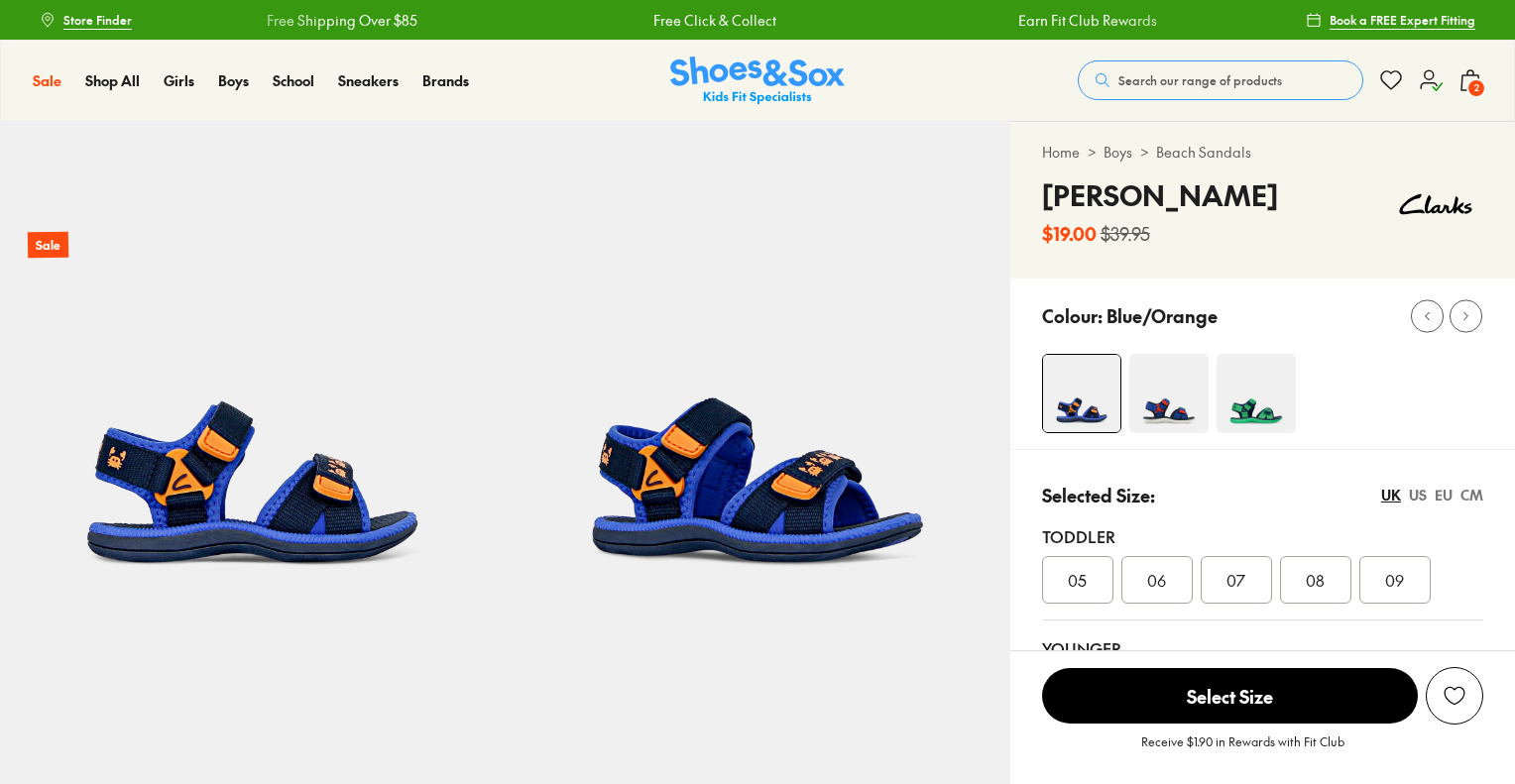 select on "*" 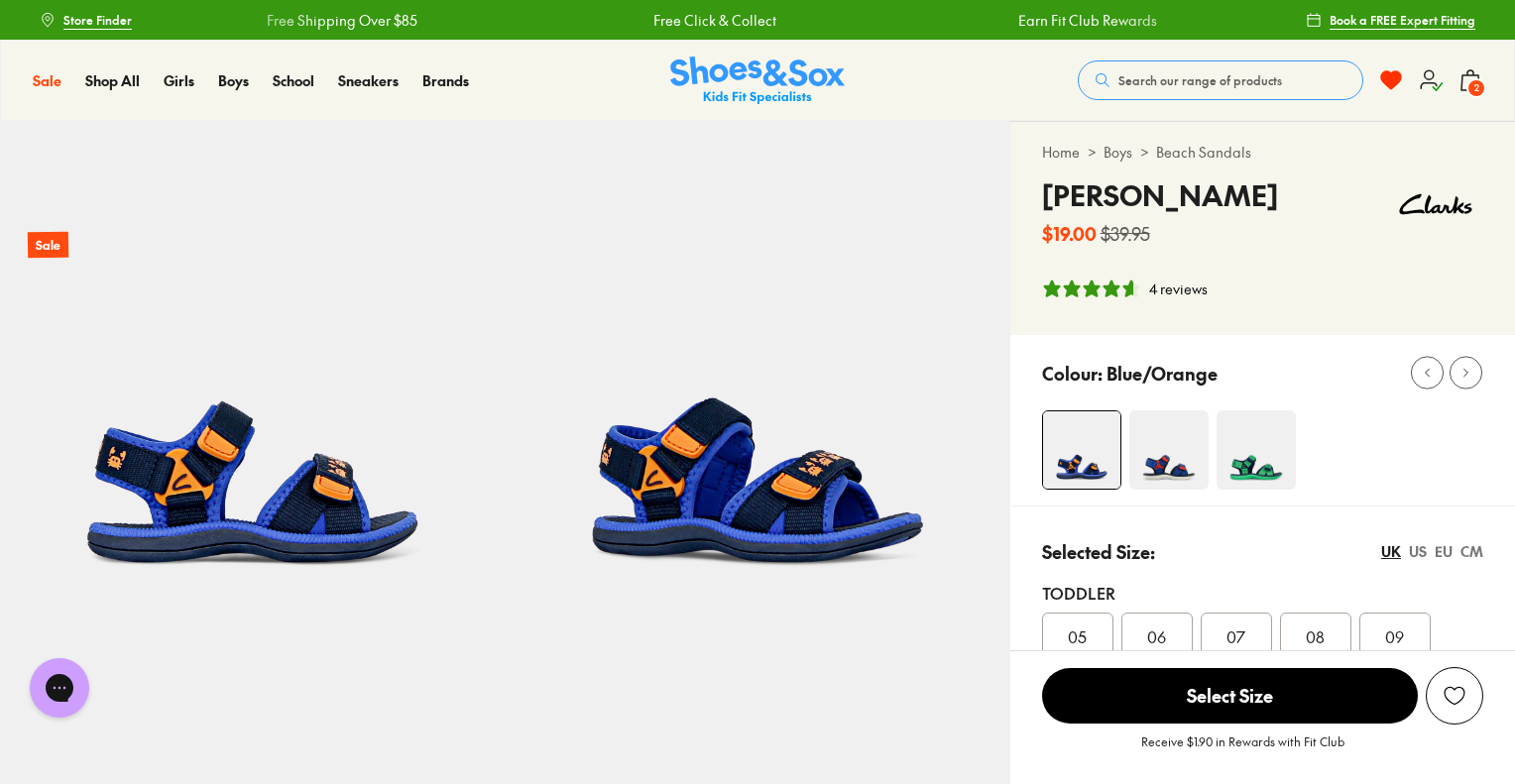 scroll, scrollTop: 0, scrollLeft: 0, axis: both 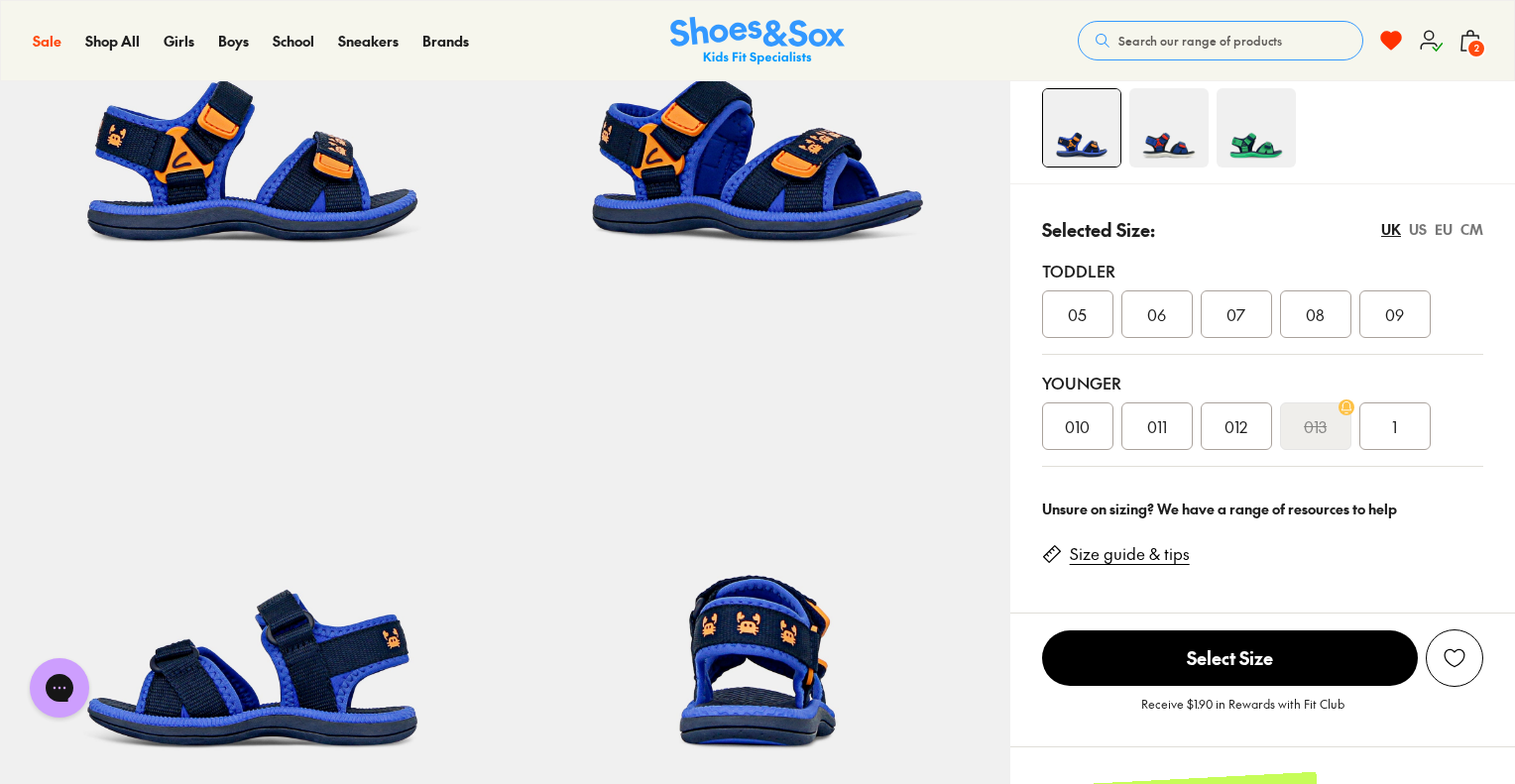 click on "US" at bounding box center (1418, 229) 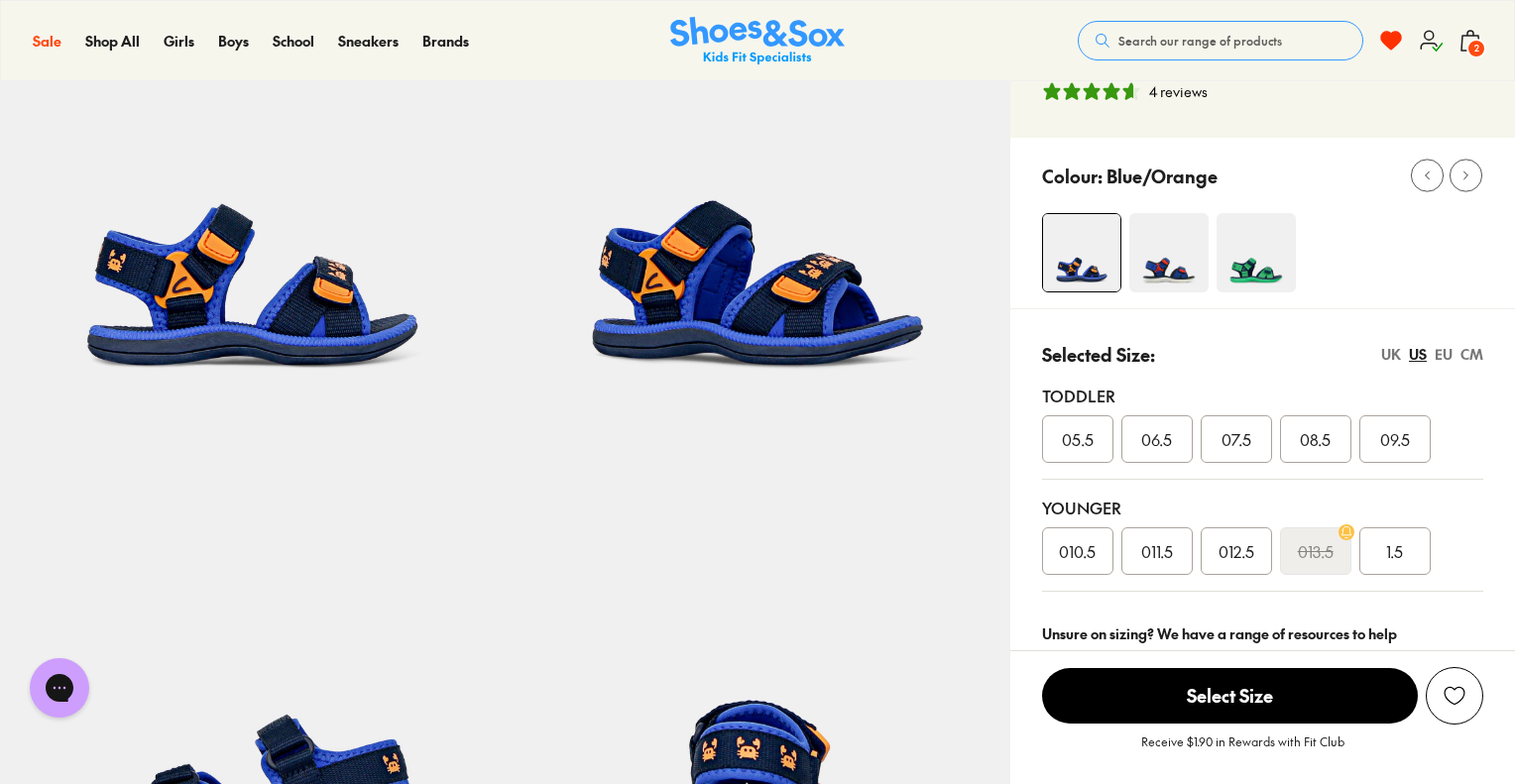 scroll, scrollTop: 198, scrollLeft: 0, axis: vertical 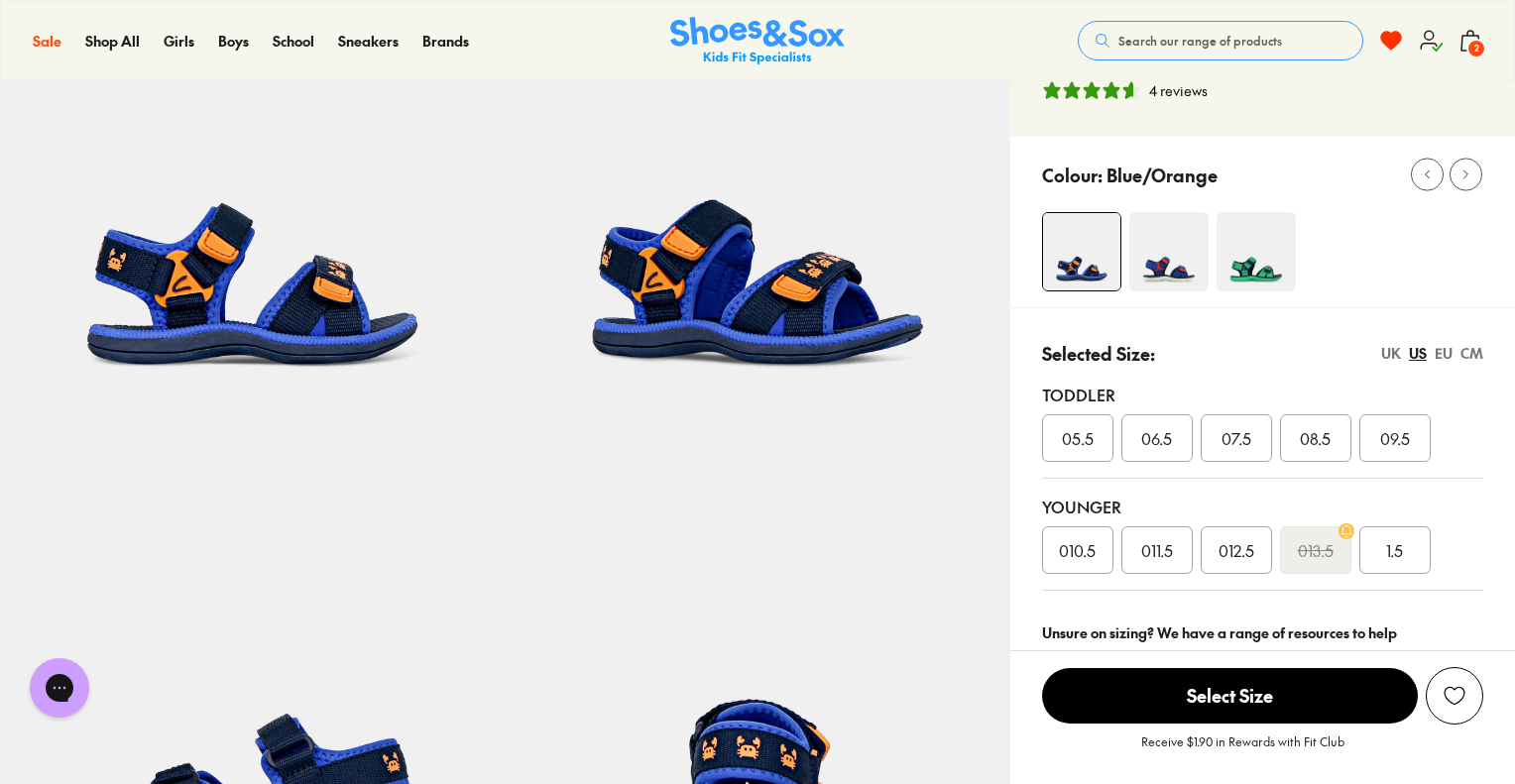 click on "08.5" at bounding box center [1315, 438] 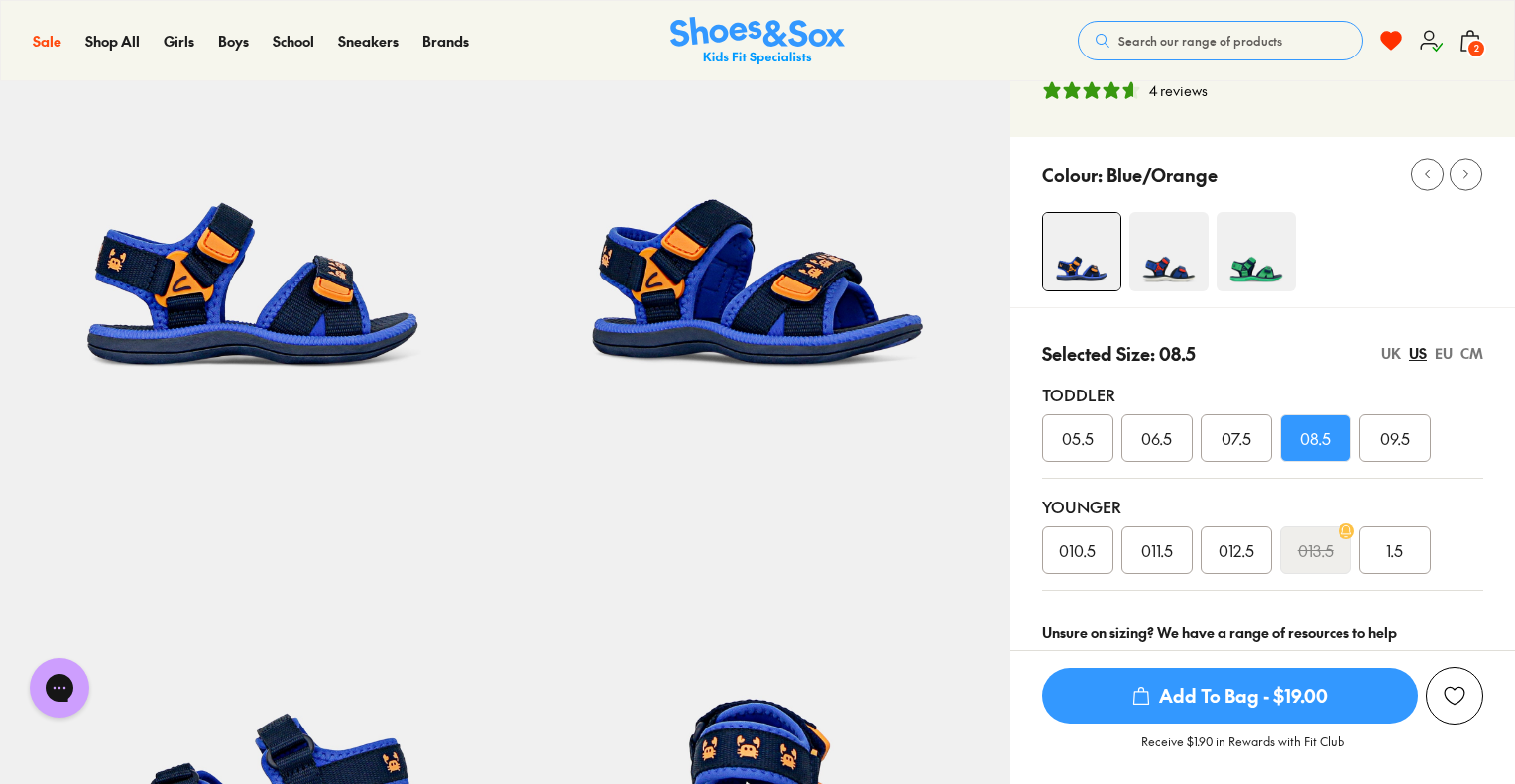 click on "Add To Bag - $19.00" at bounding box center (1229, 696) 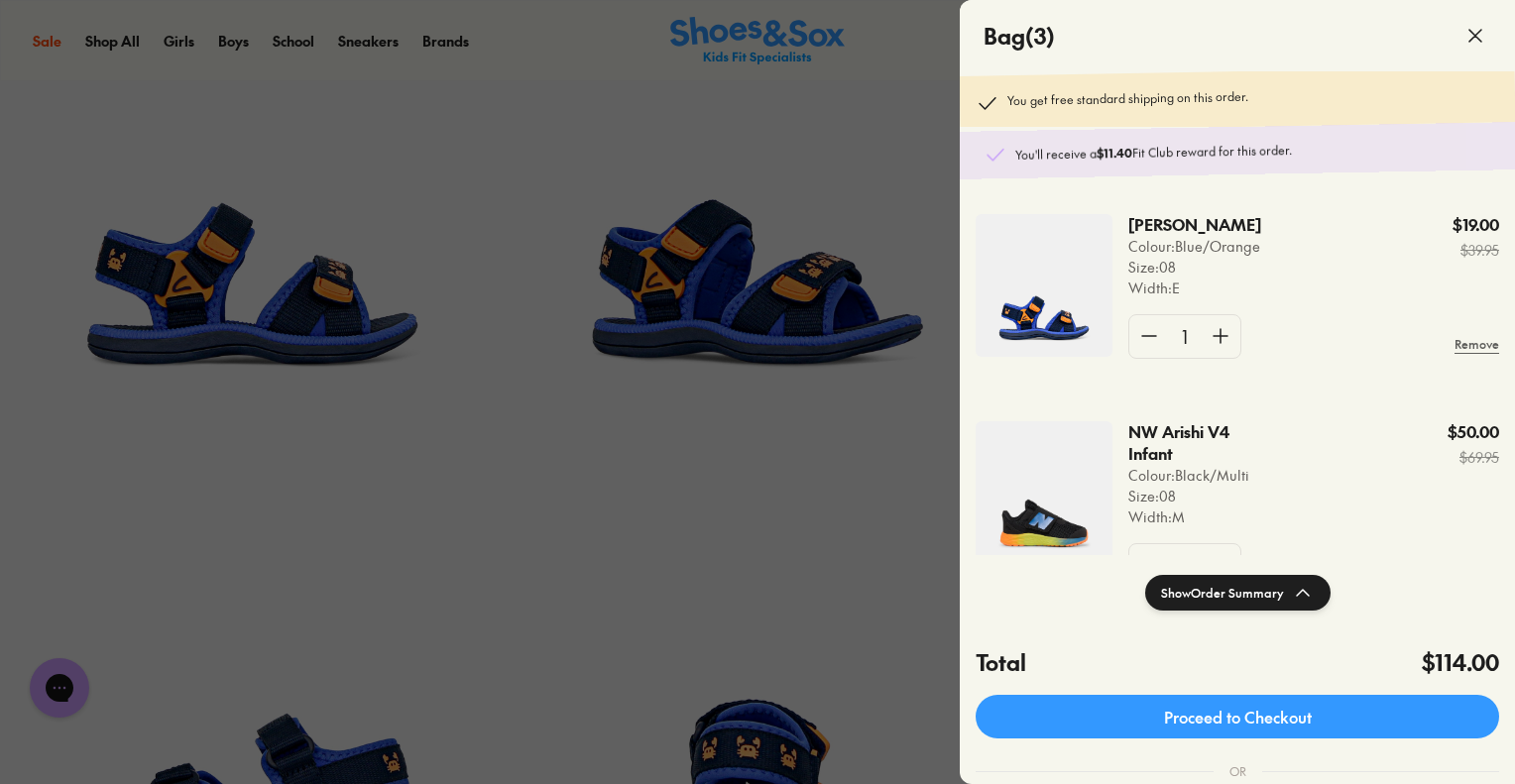 click 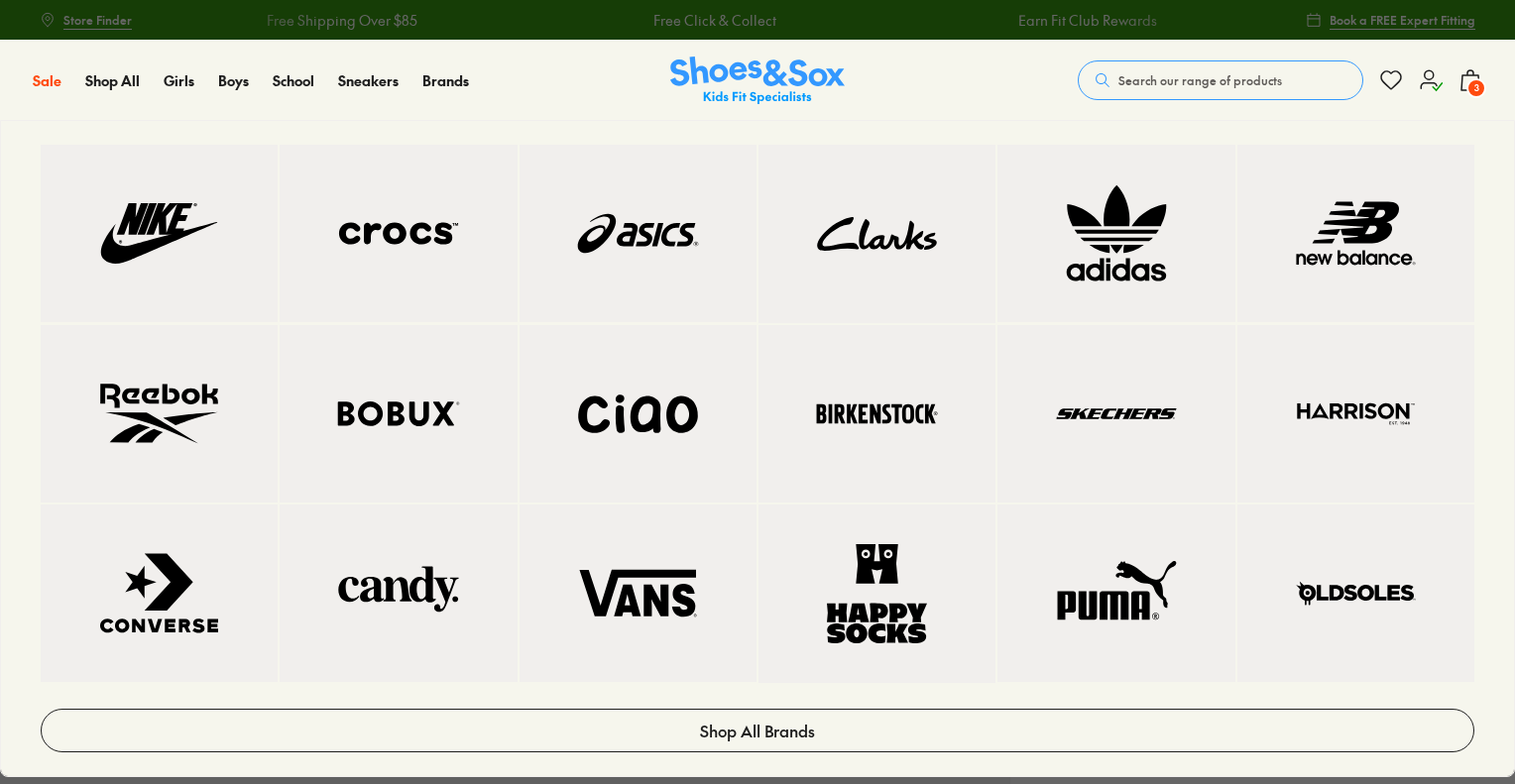 scroll, scrollTop: 0, scrollLeft: 0, axis: both 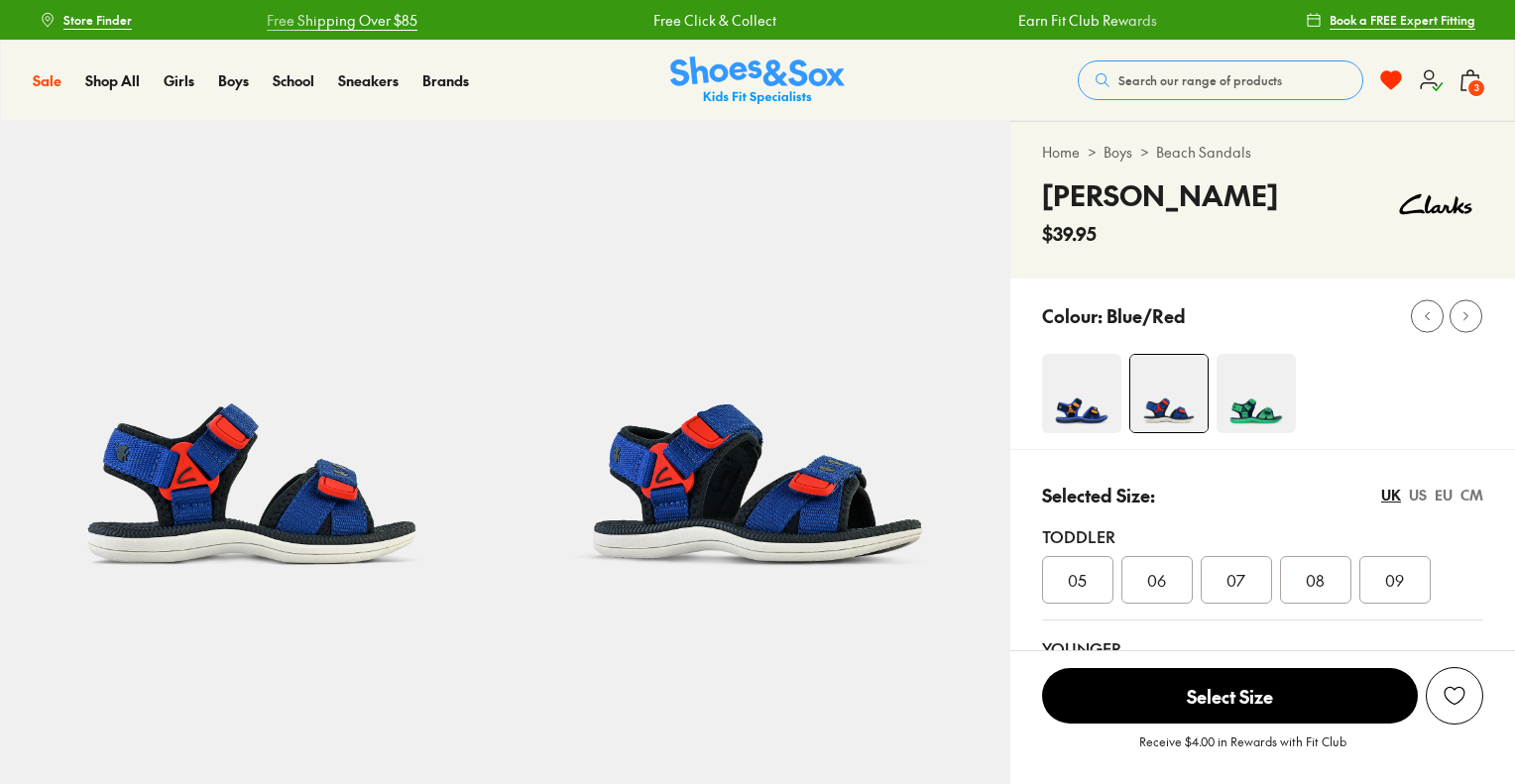 select on "*" 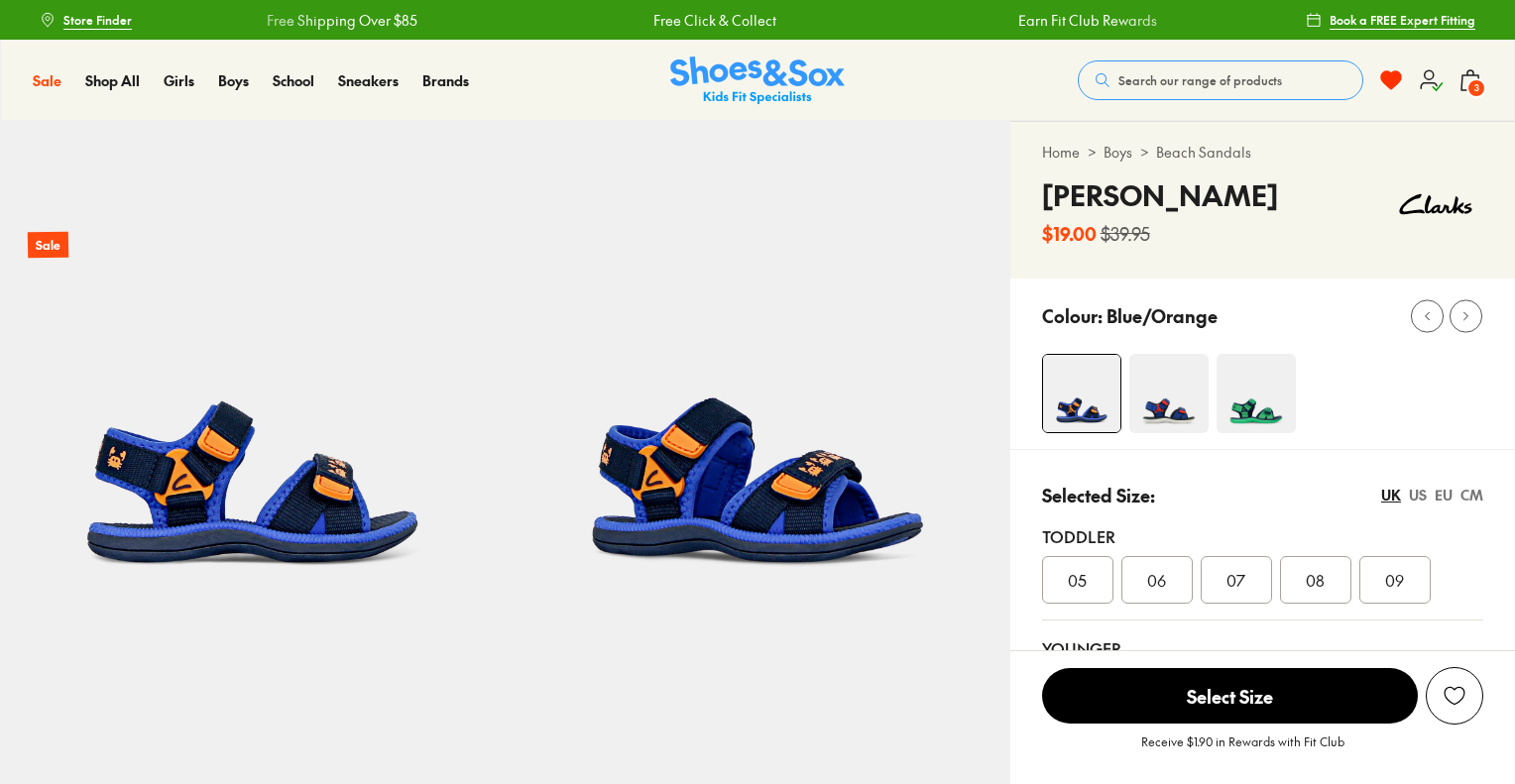scroll, scrollTop: 198, scrollLeft: 0, axis: vertical 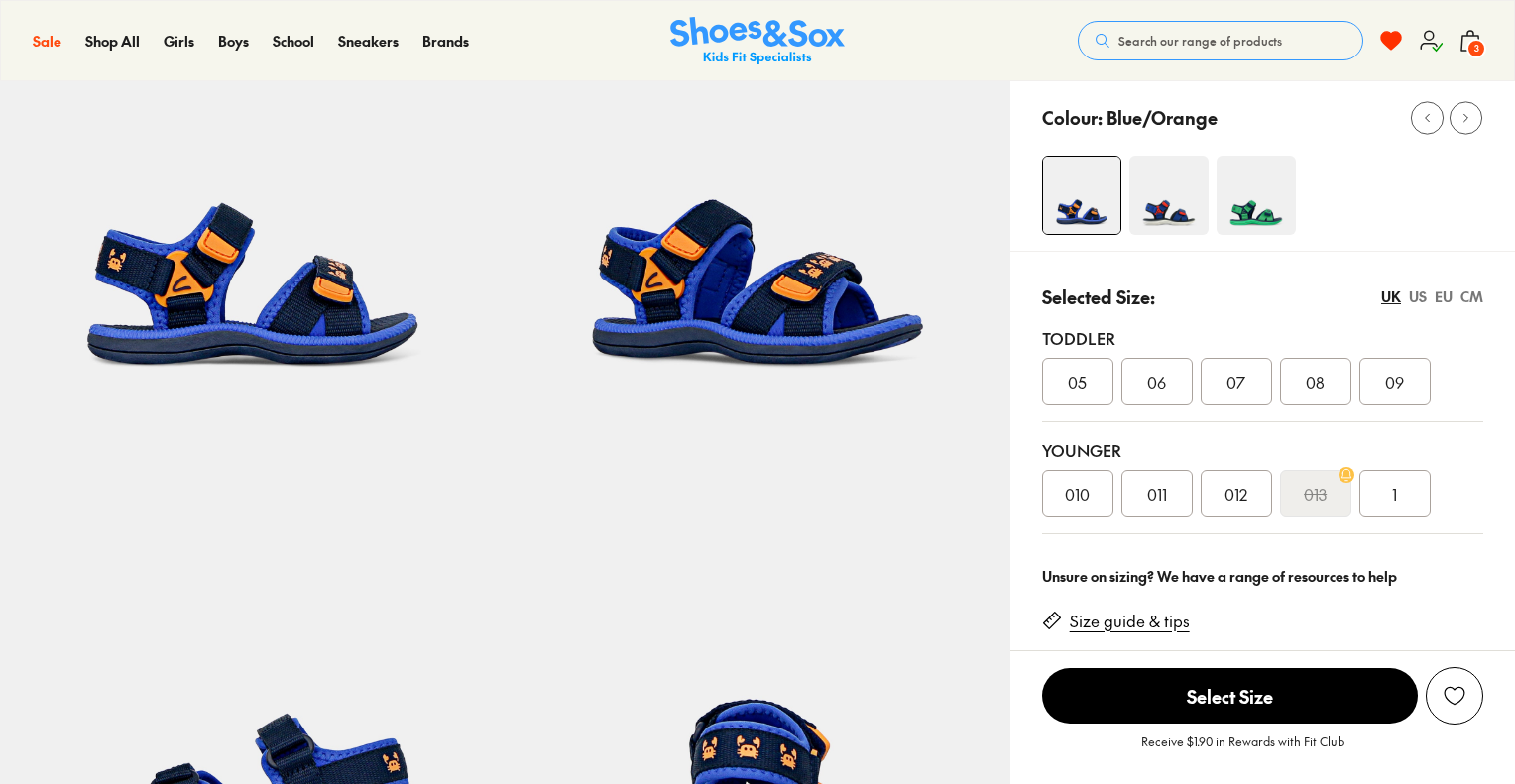 select on "*" 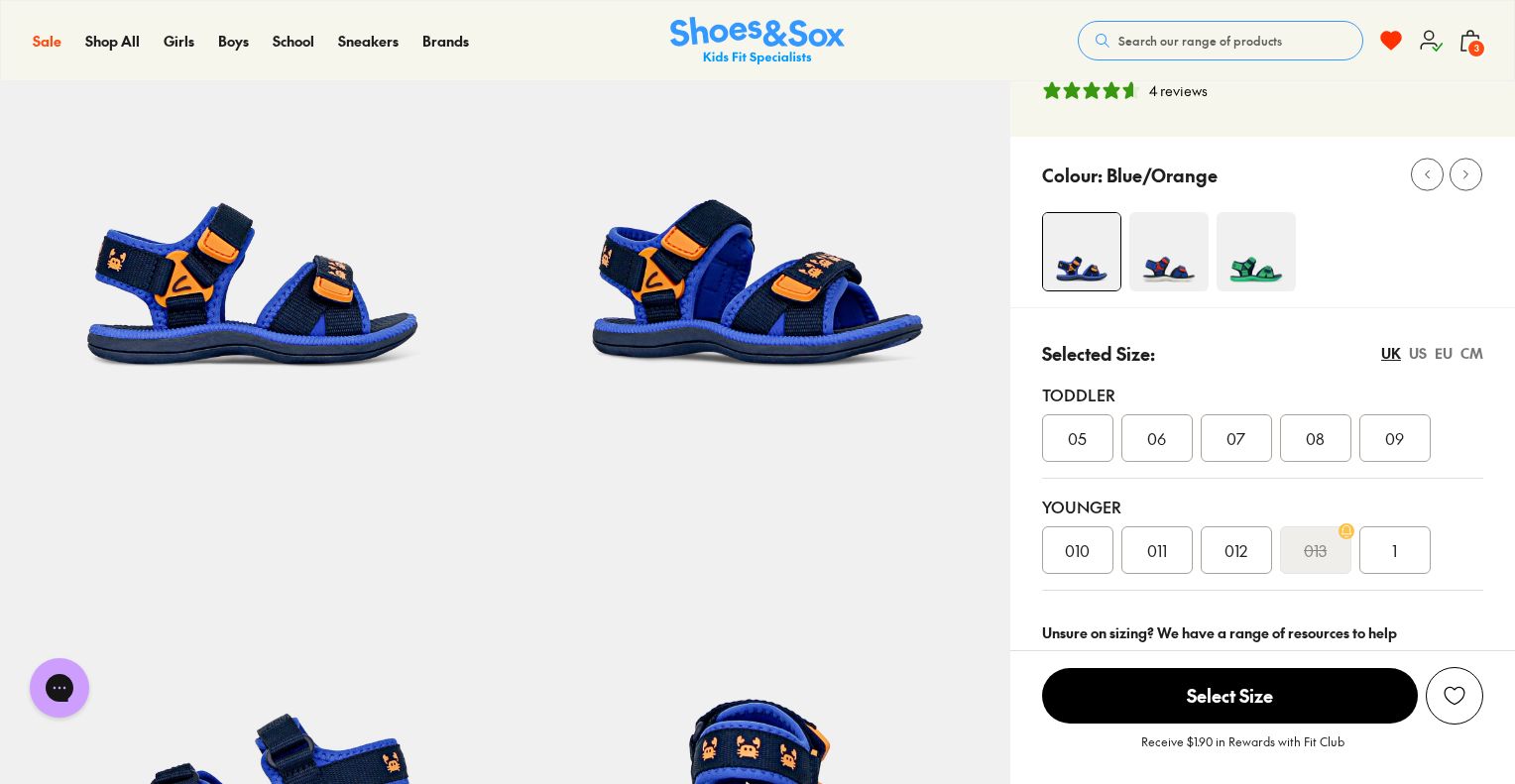 scroll, scrollTop: 0, scrollLeft: 0, axis: both 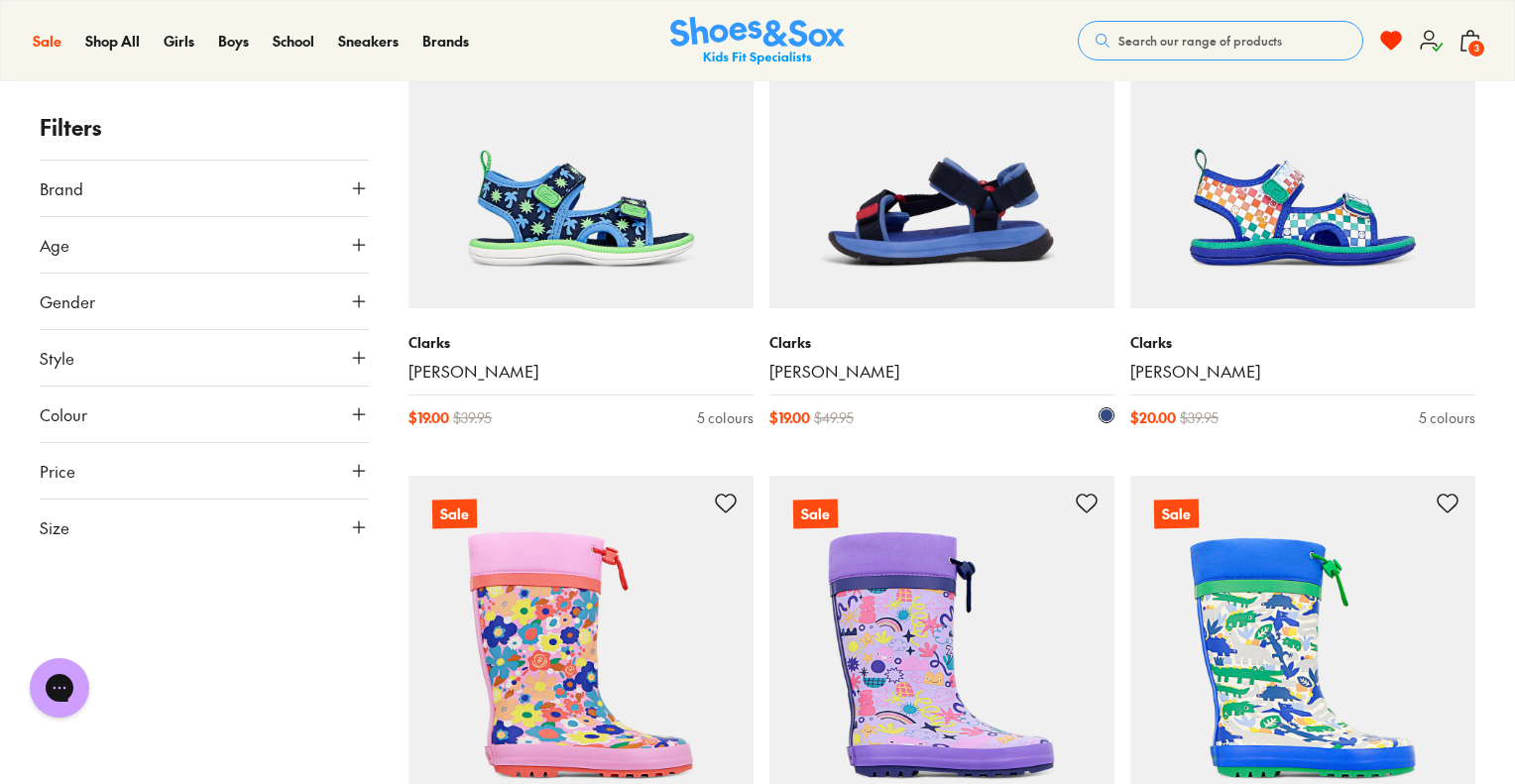 click at bounding box center [942, 136] 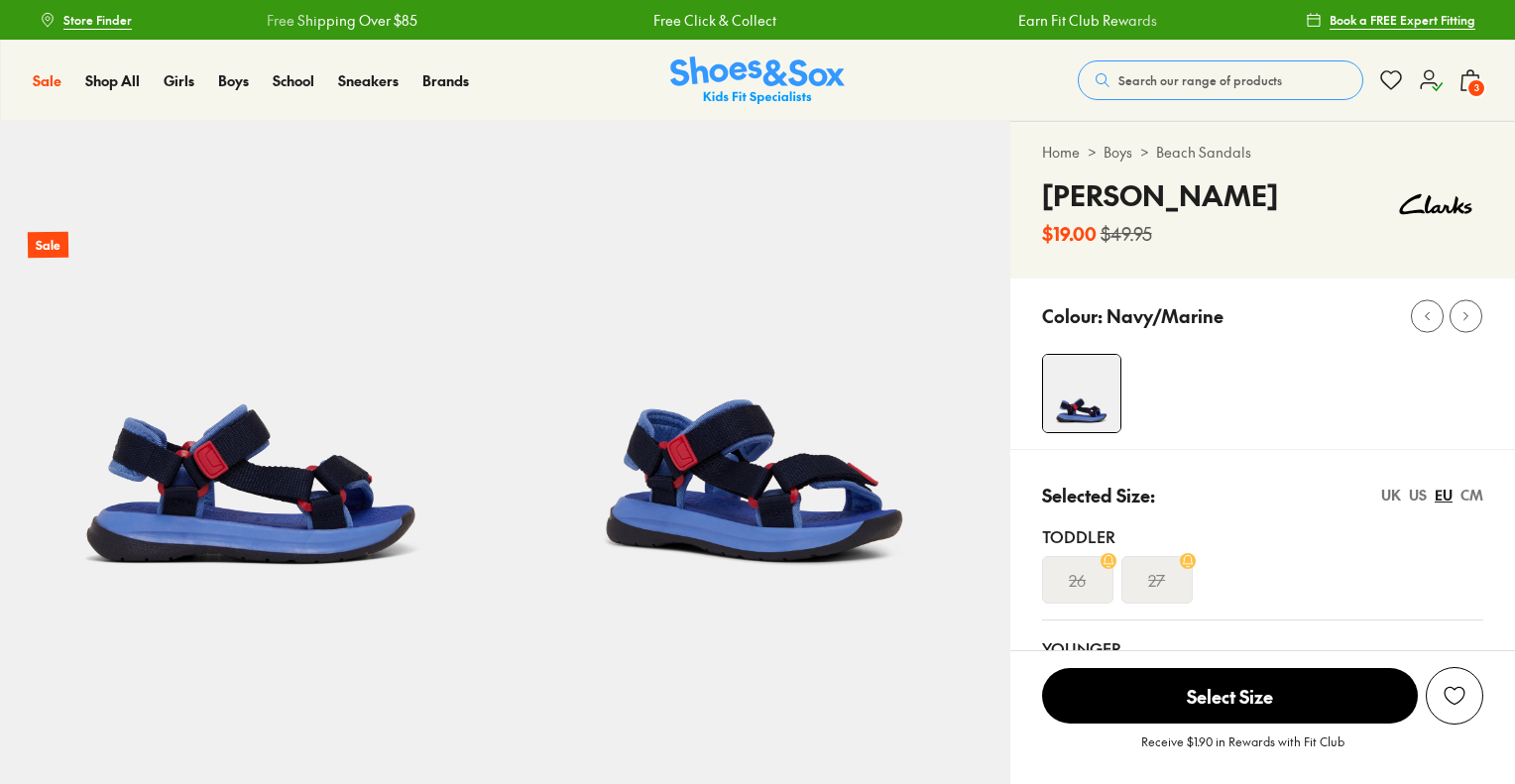 scroll, scrollTop: 0, scrollLeft: 0, axis: both 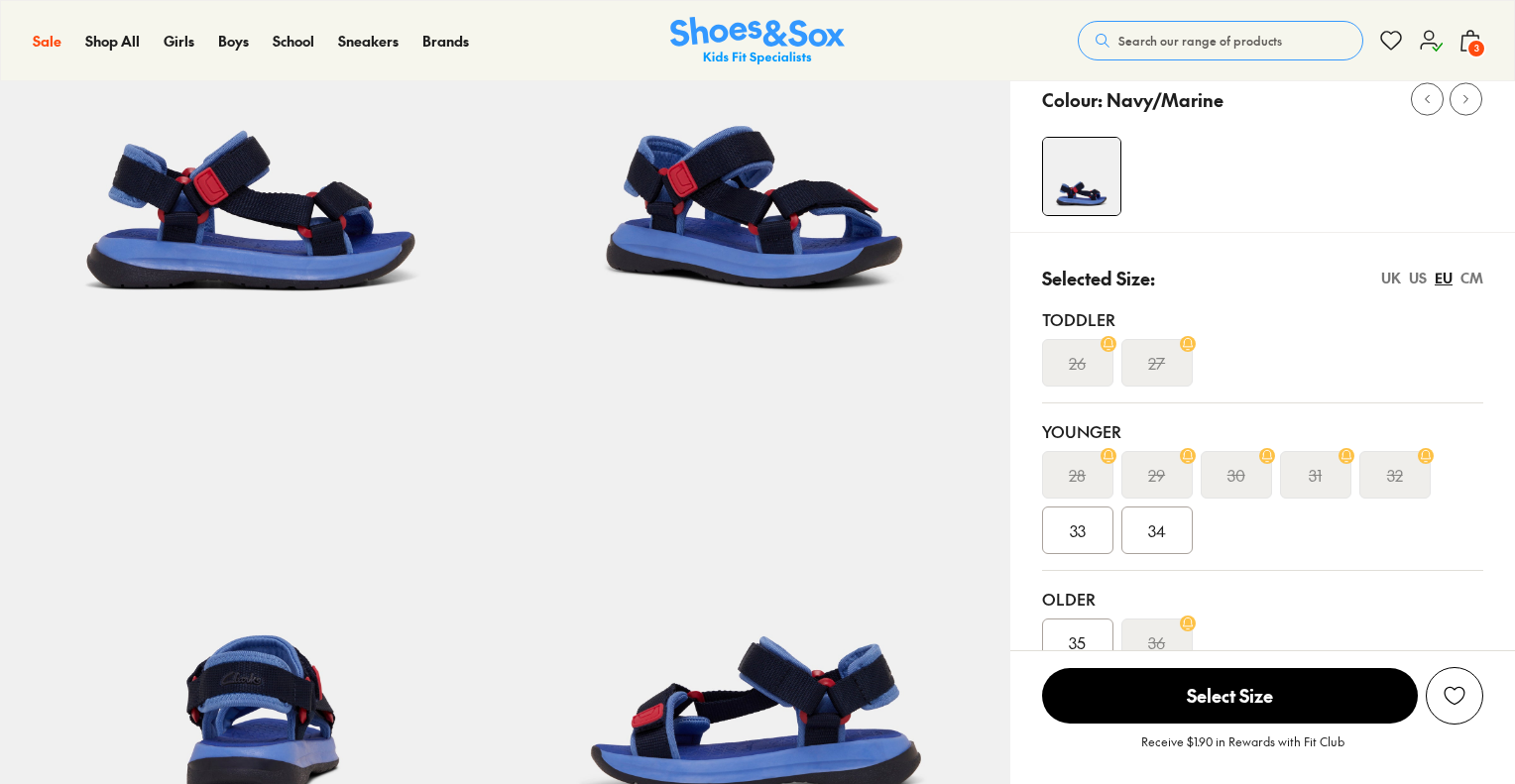 select on "*" 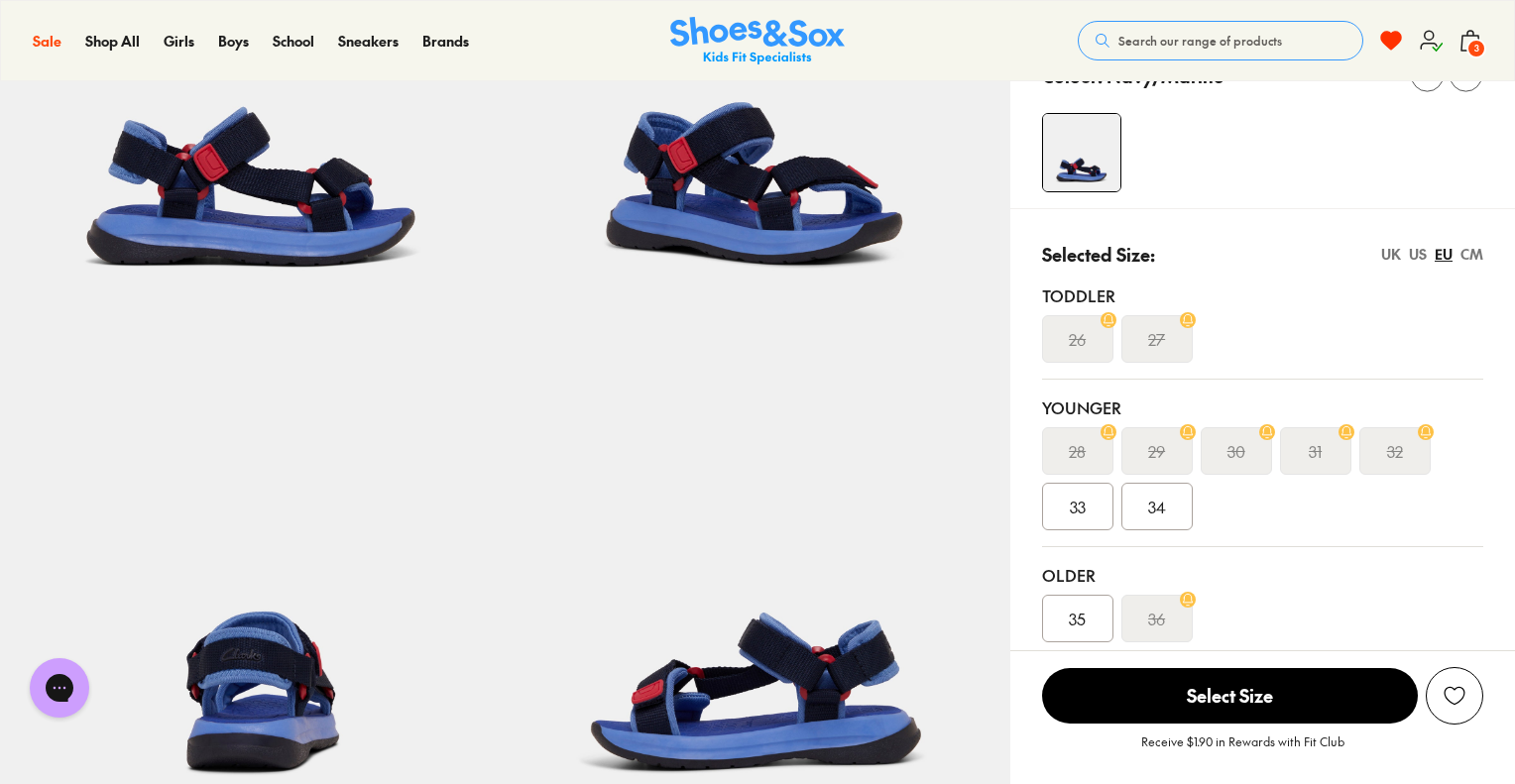 scroll, scrollTop: 0, scrollLeft: 0, axis: both 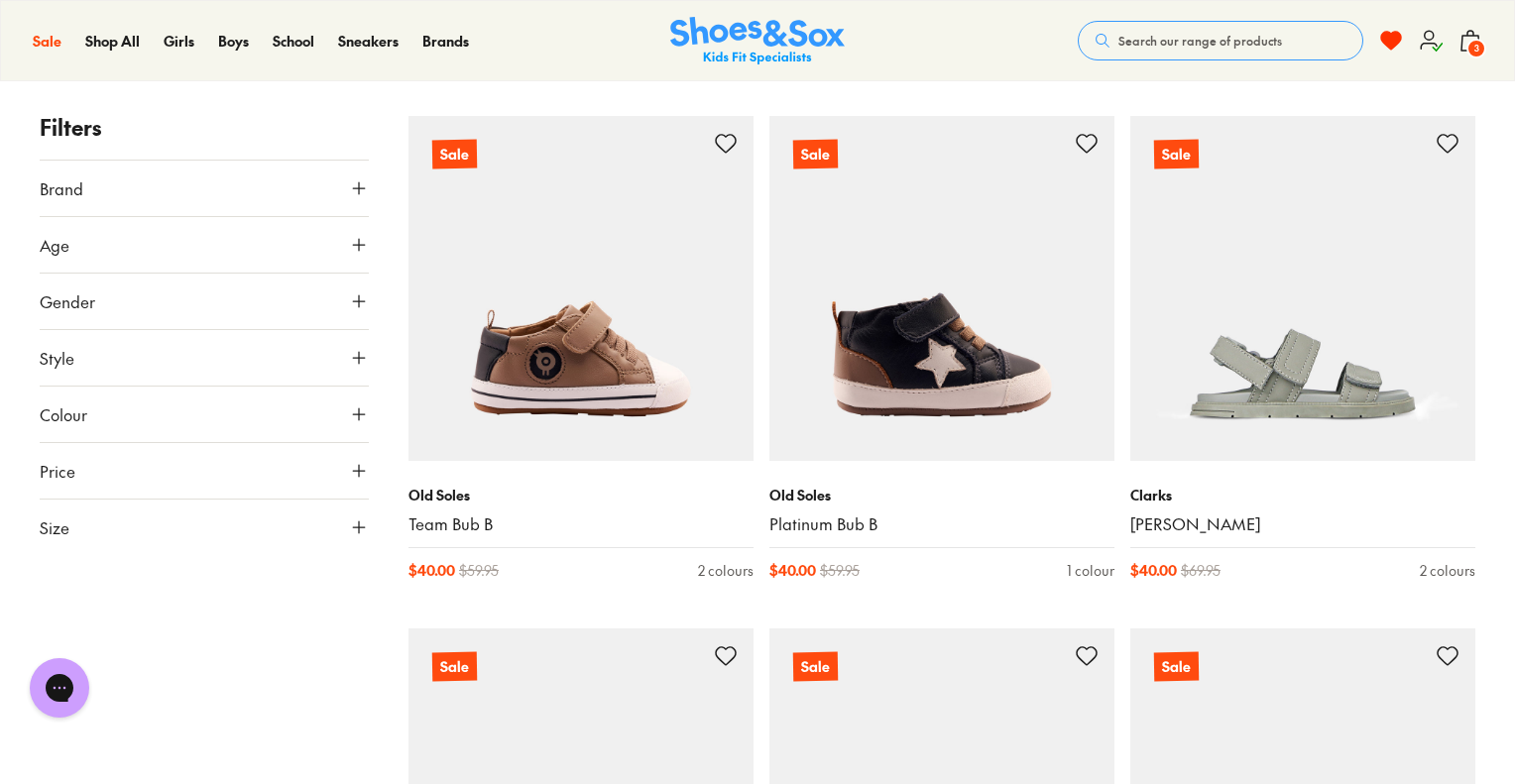 type on "***" 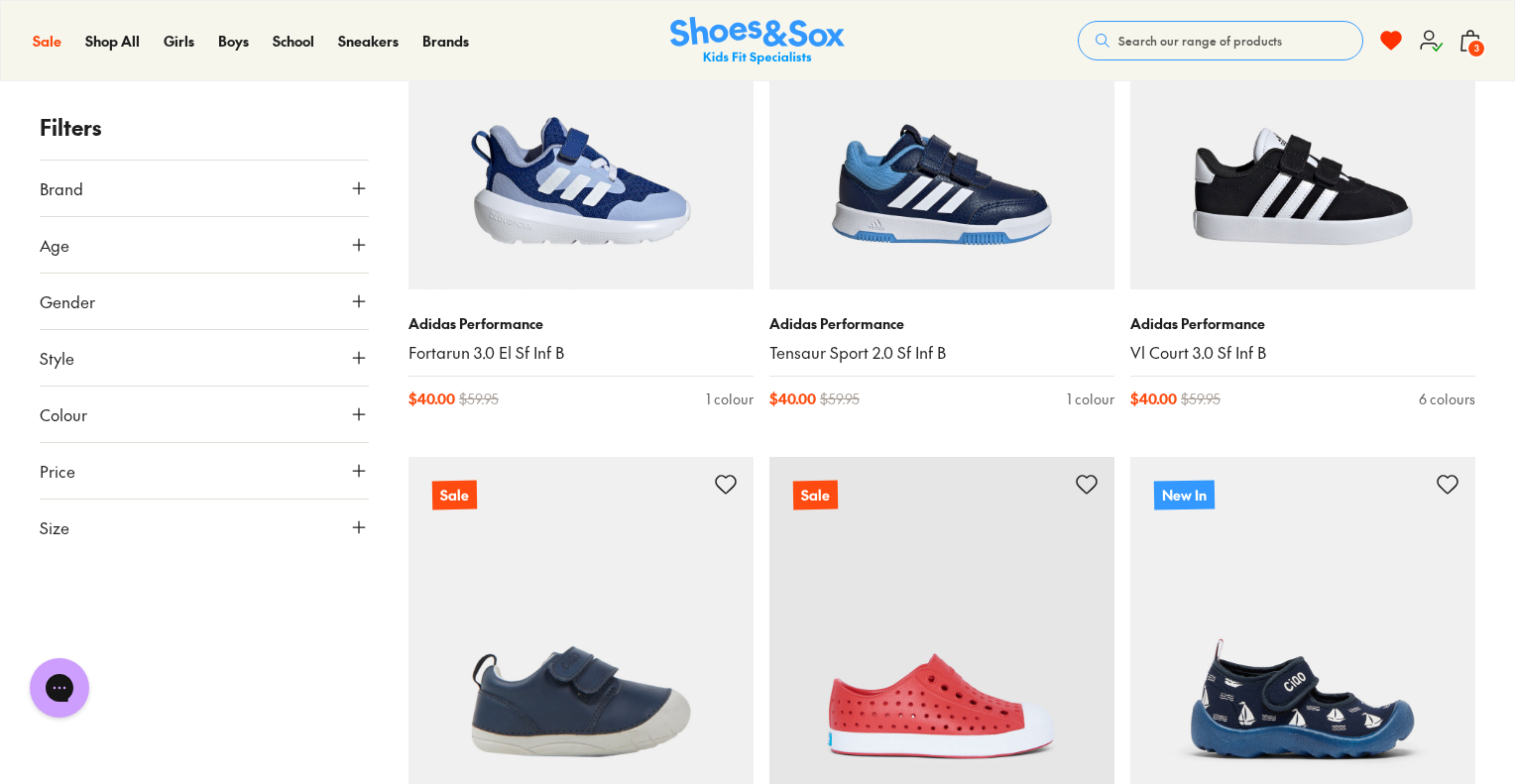 scroll, scrollTop: 14331, scrollLeft: 0, axis: vertical 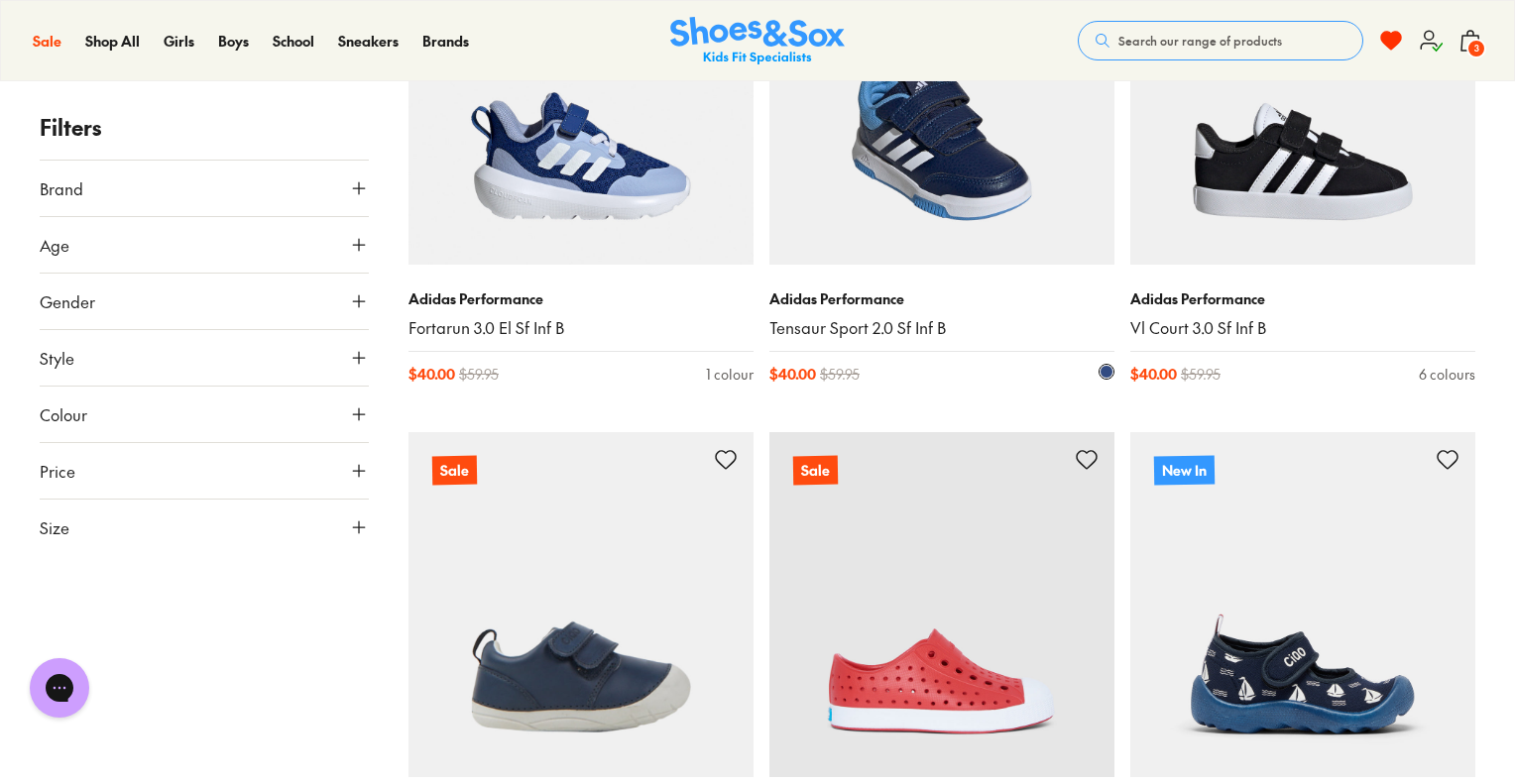 click at bounding box center [942, 92] 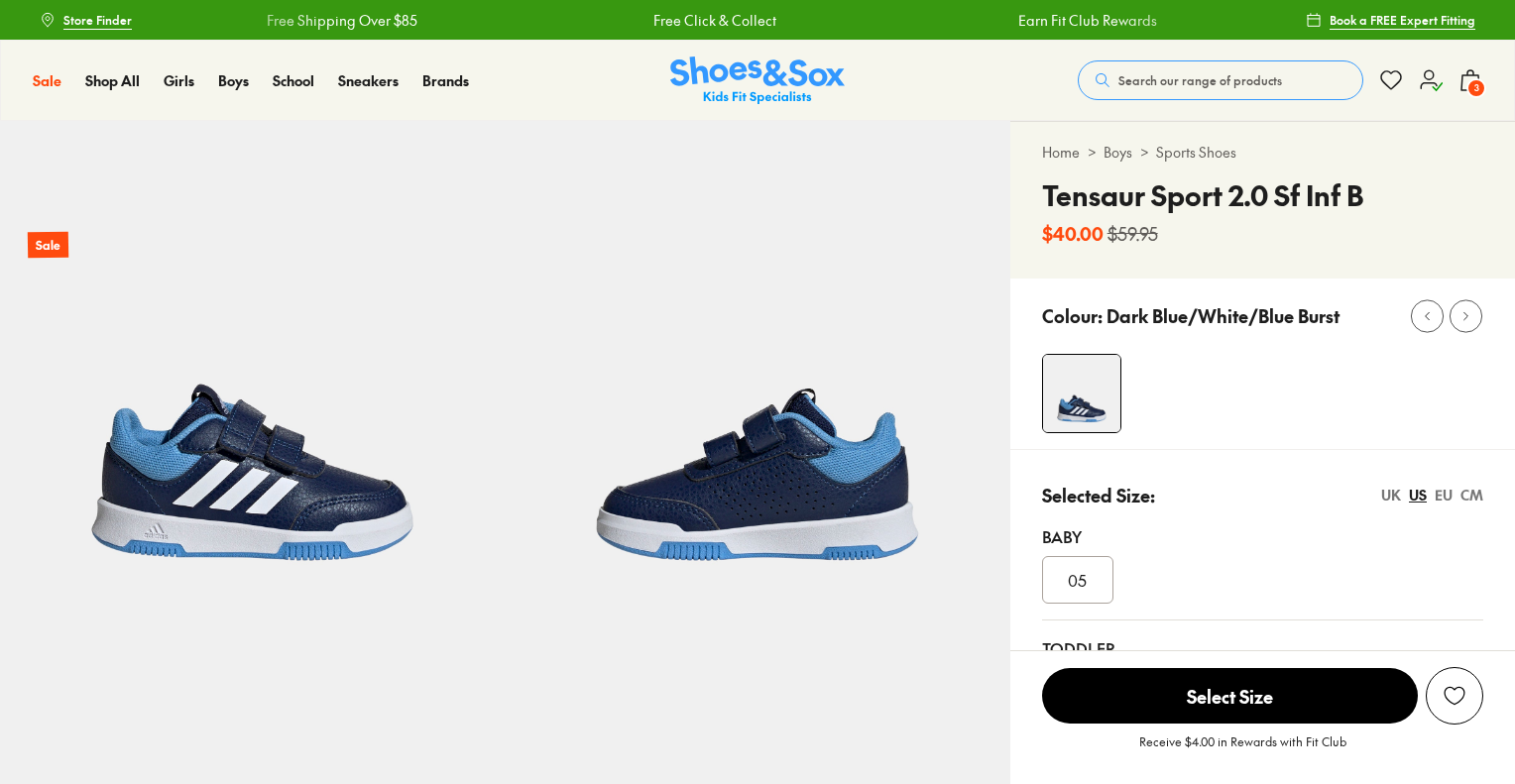scroll, scrollTop: 0, scrollLeft: 0, axis: both 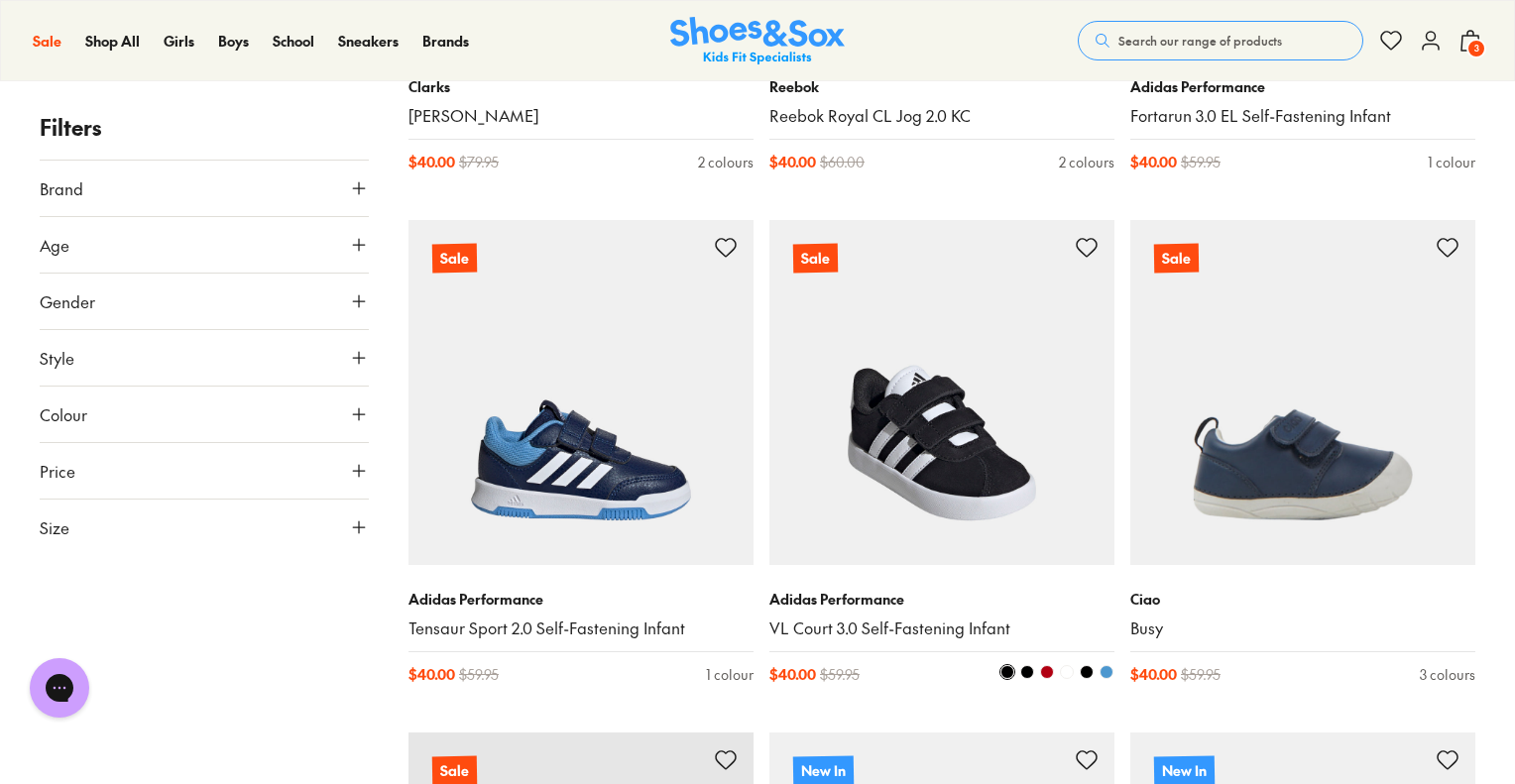 click at bounding box center (942, 392) 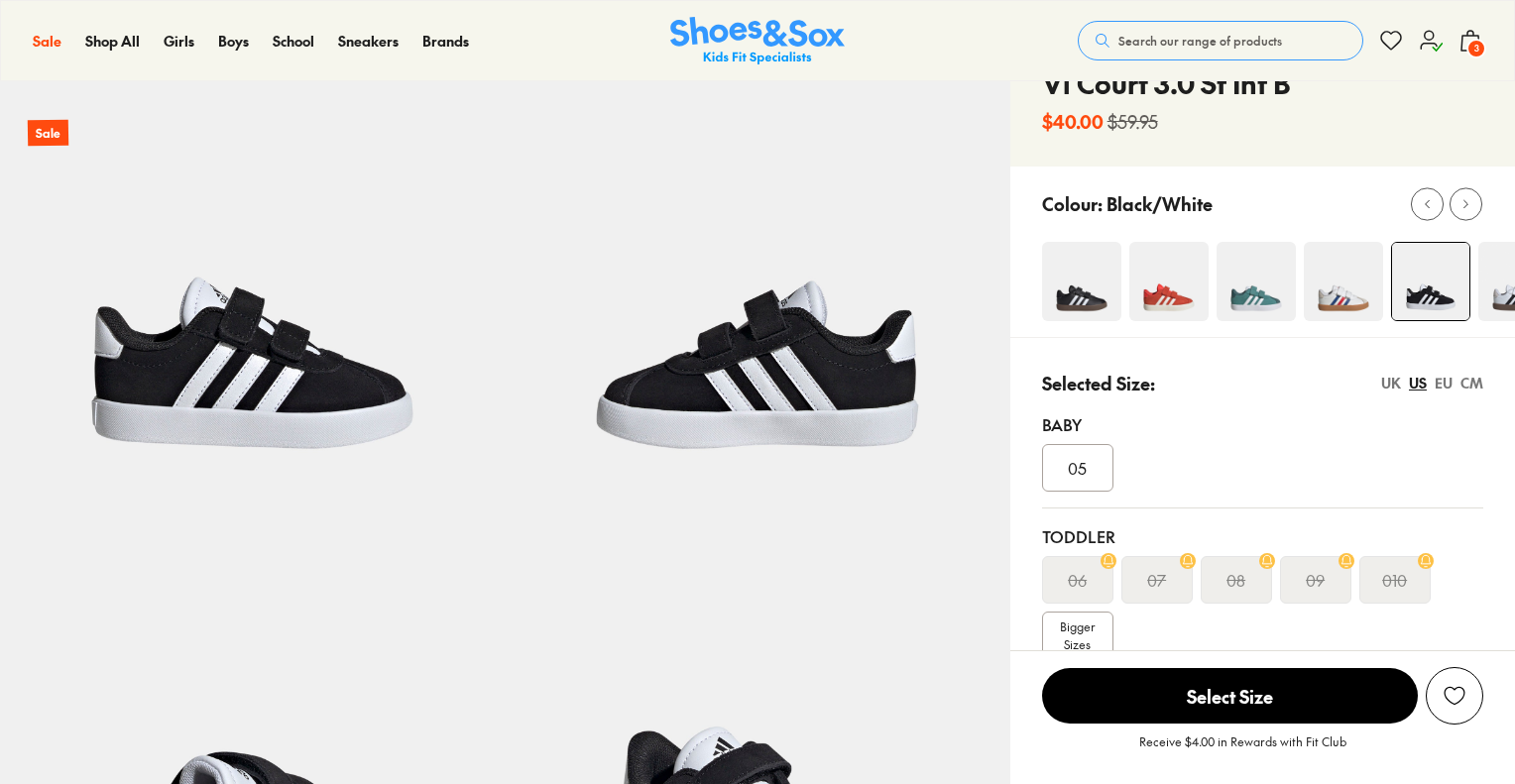 scroll, scrollTop: 297, scrollLeft: 0, axis: vertical 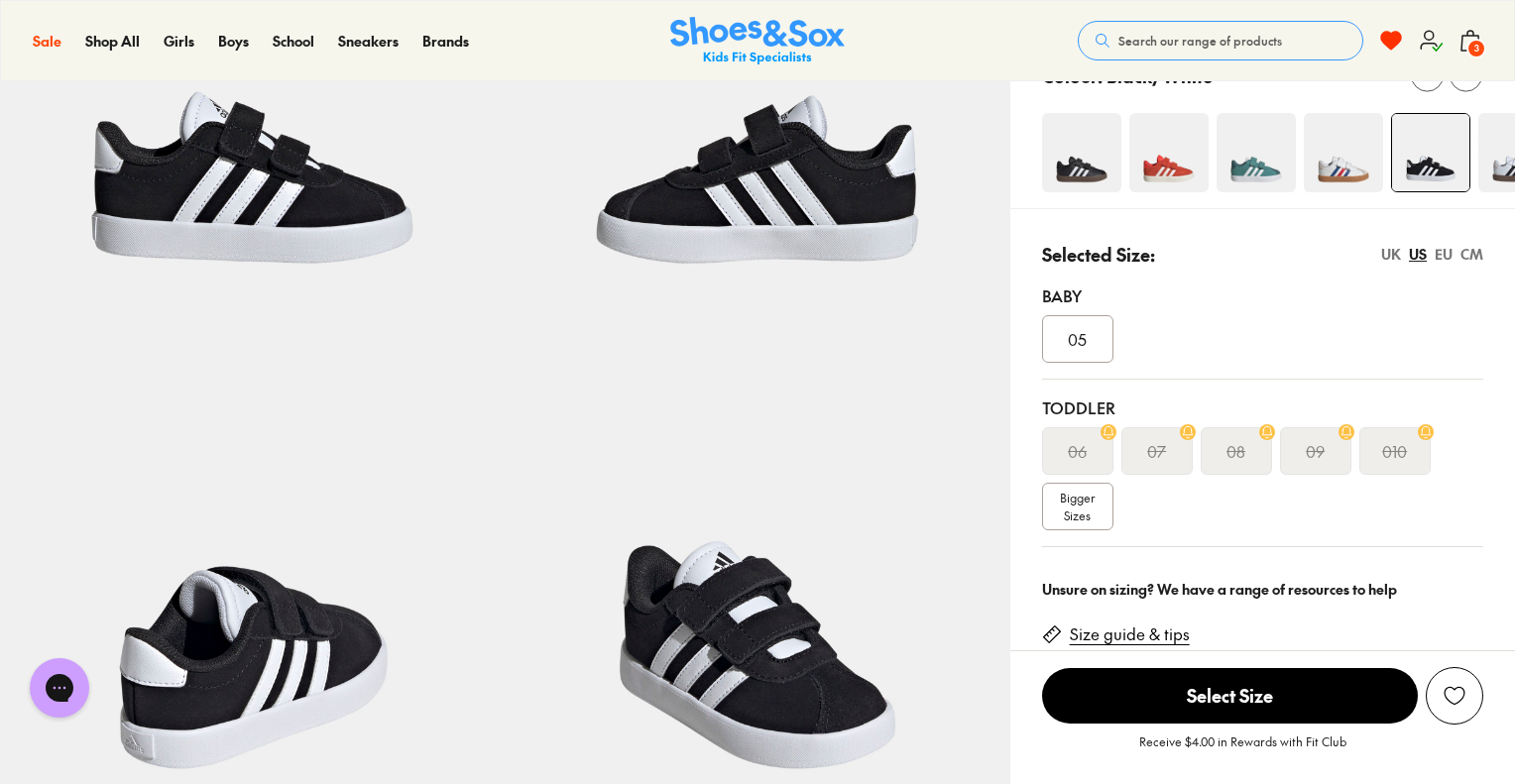 select on "*" 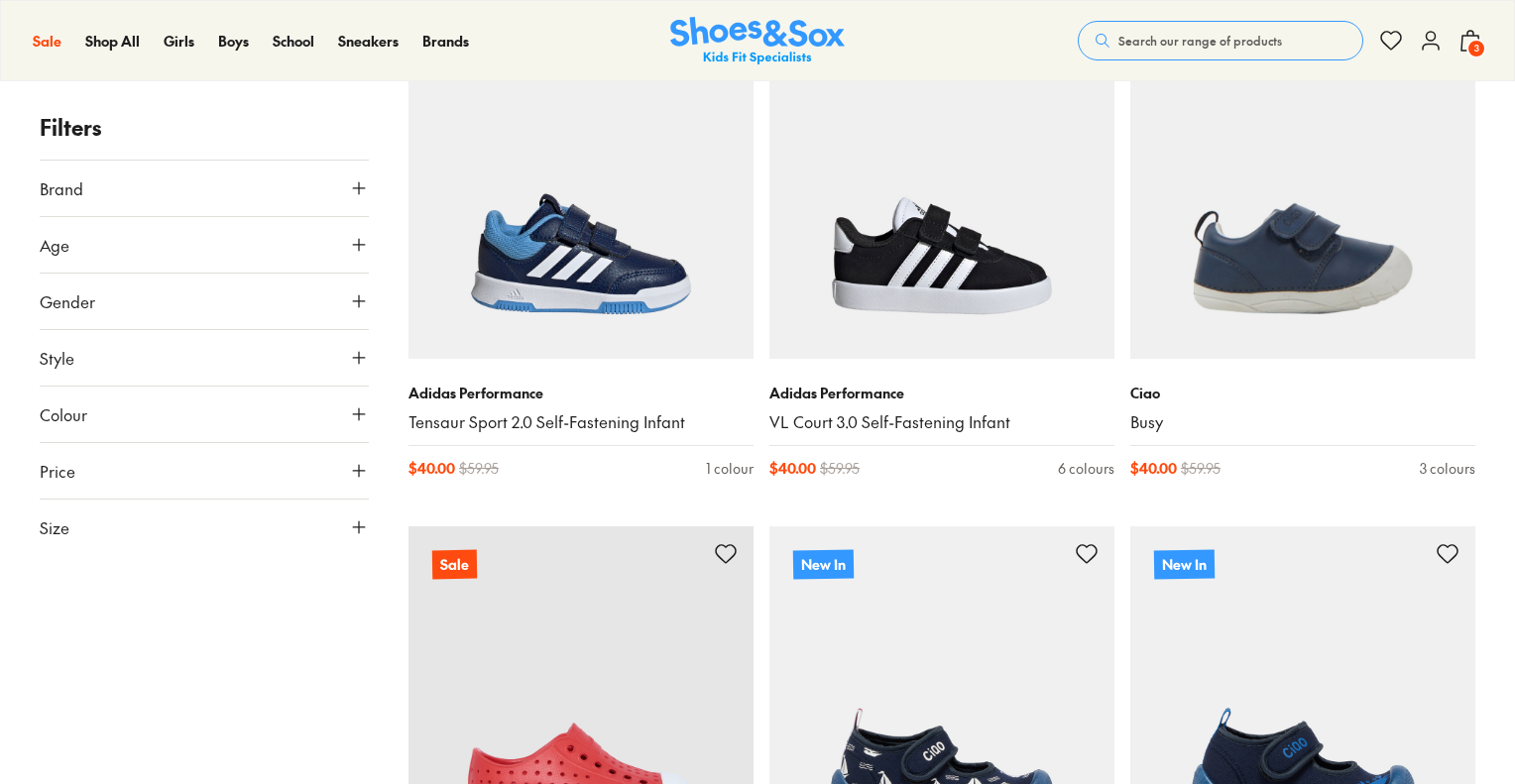 scroll, scrollTop: 0, scrollLeft: 0, axis: both 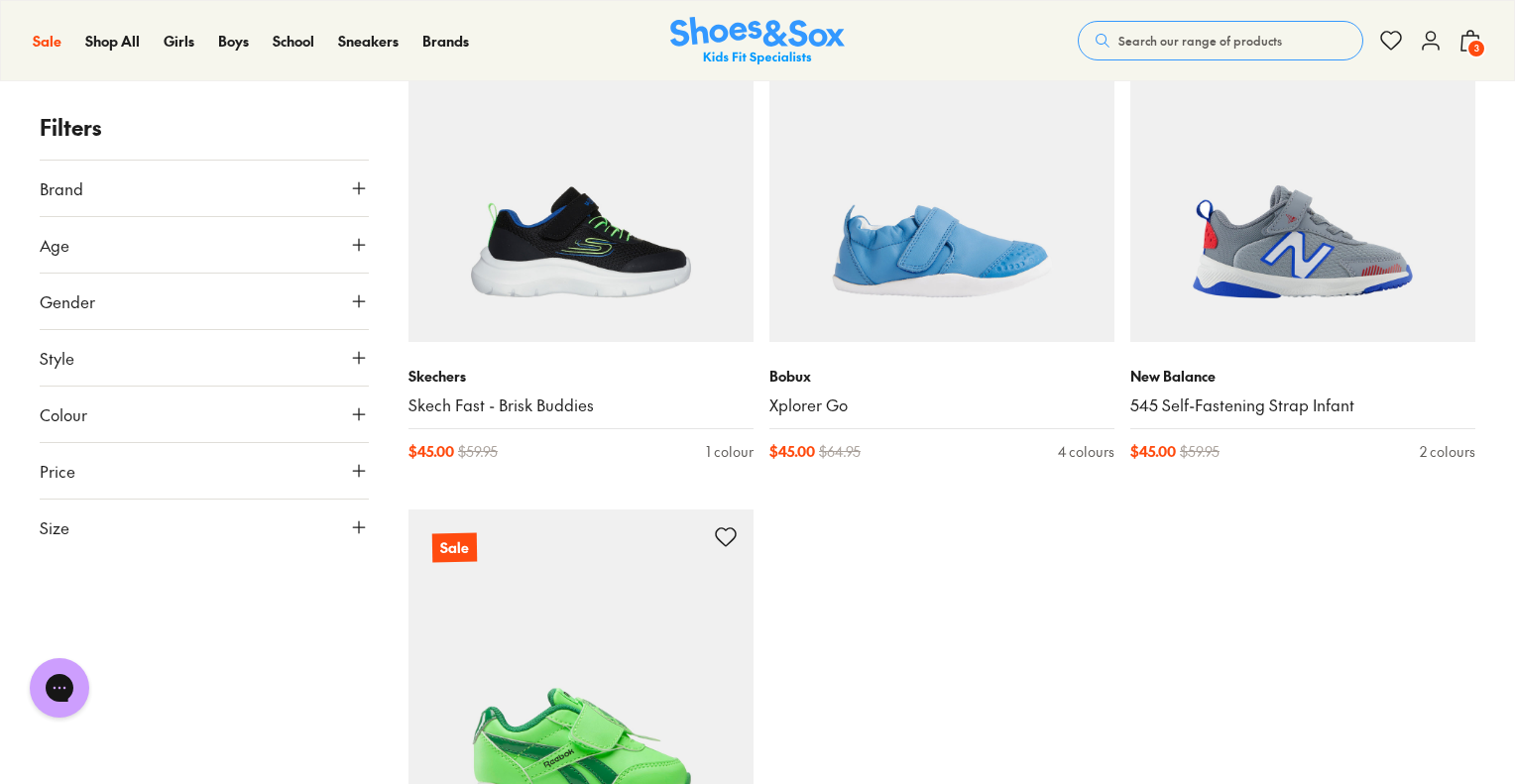 type on "***" 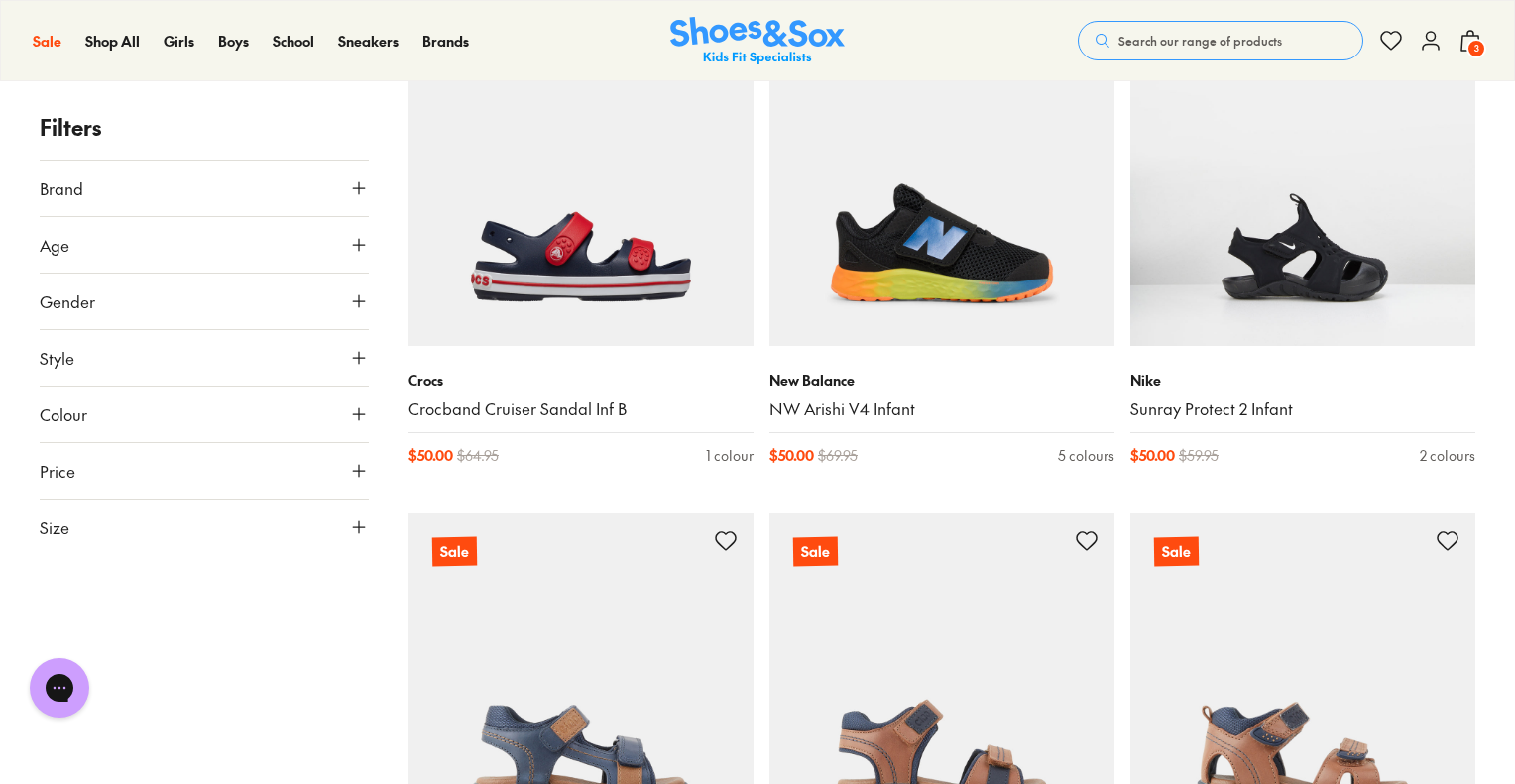 scroll, scrollTop: 8203, scrollLeft: 0, axis: vertical 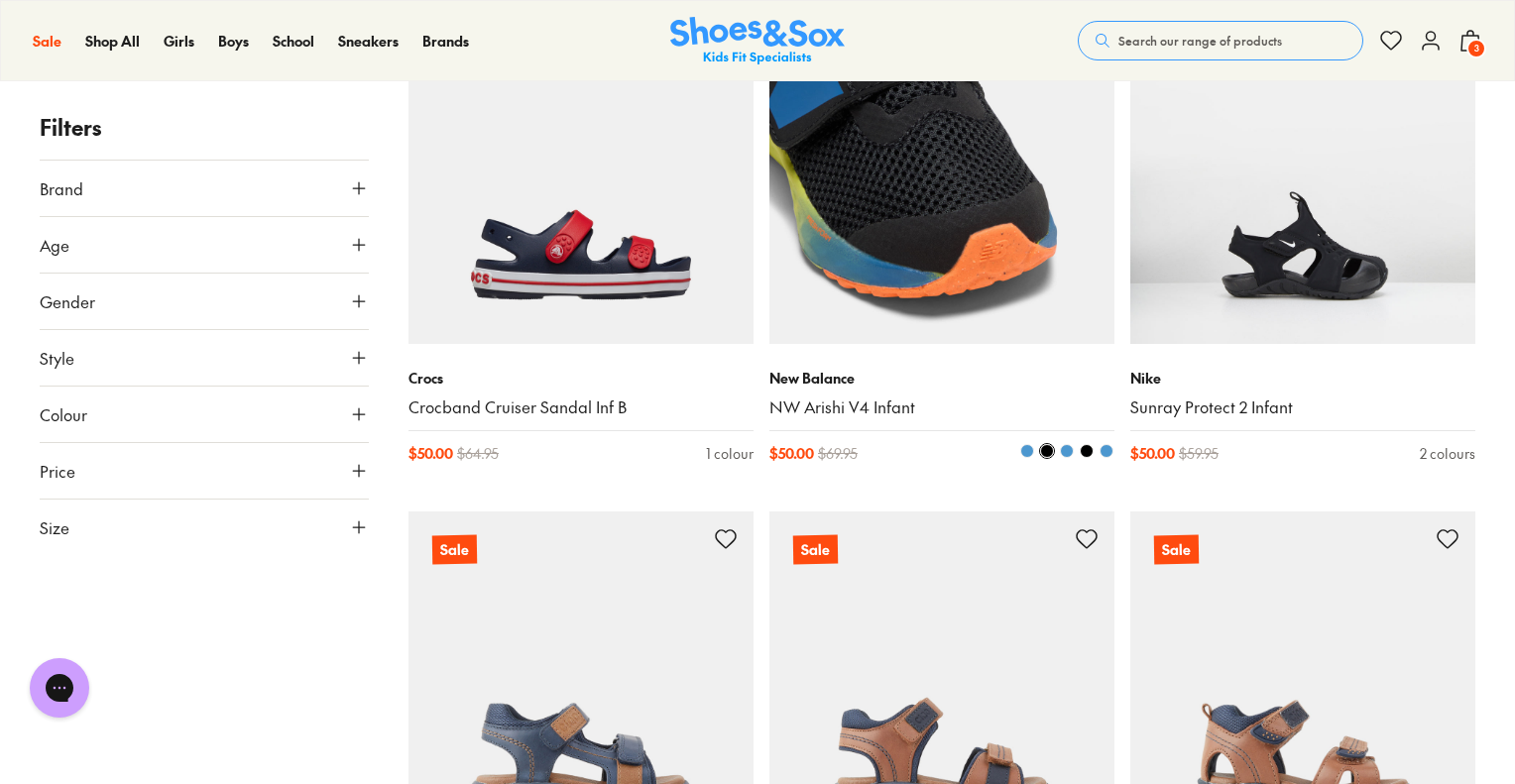 click at bounding box center [942, 171] 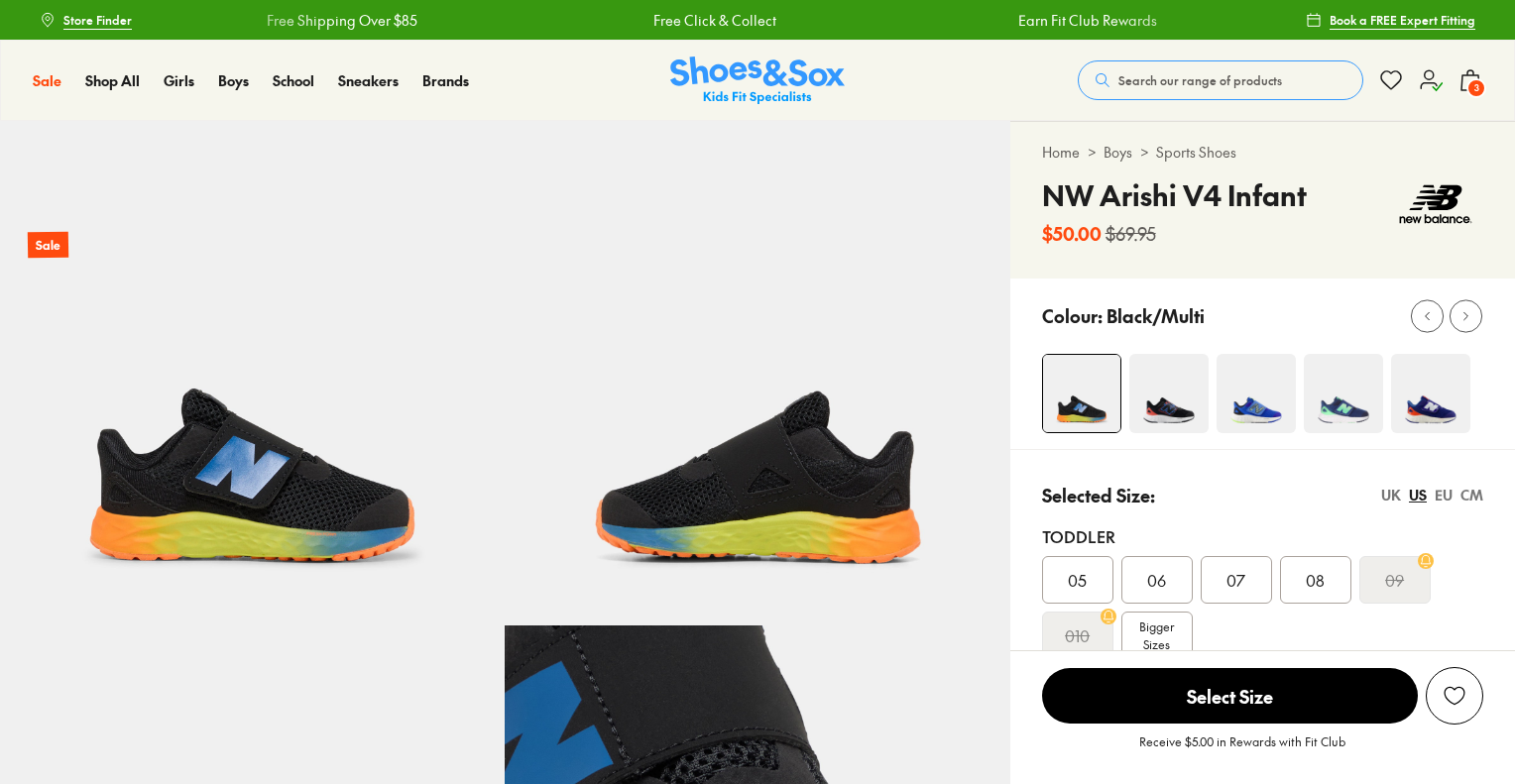 scroll, scrollTop: 0, scrollLeft: 0, axis: both 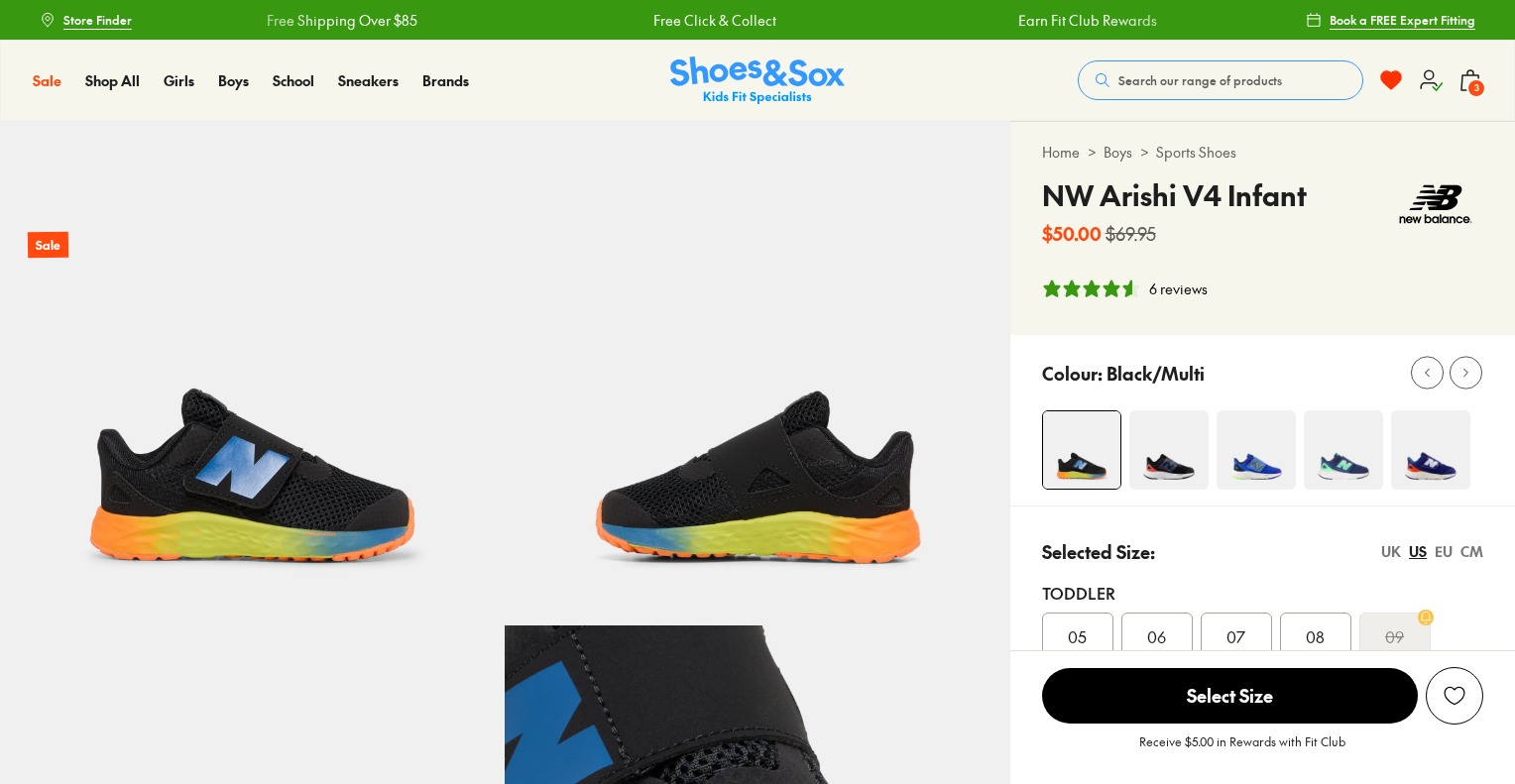 select on "*" 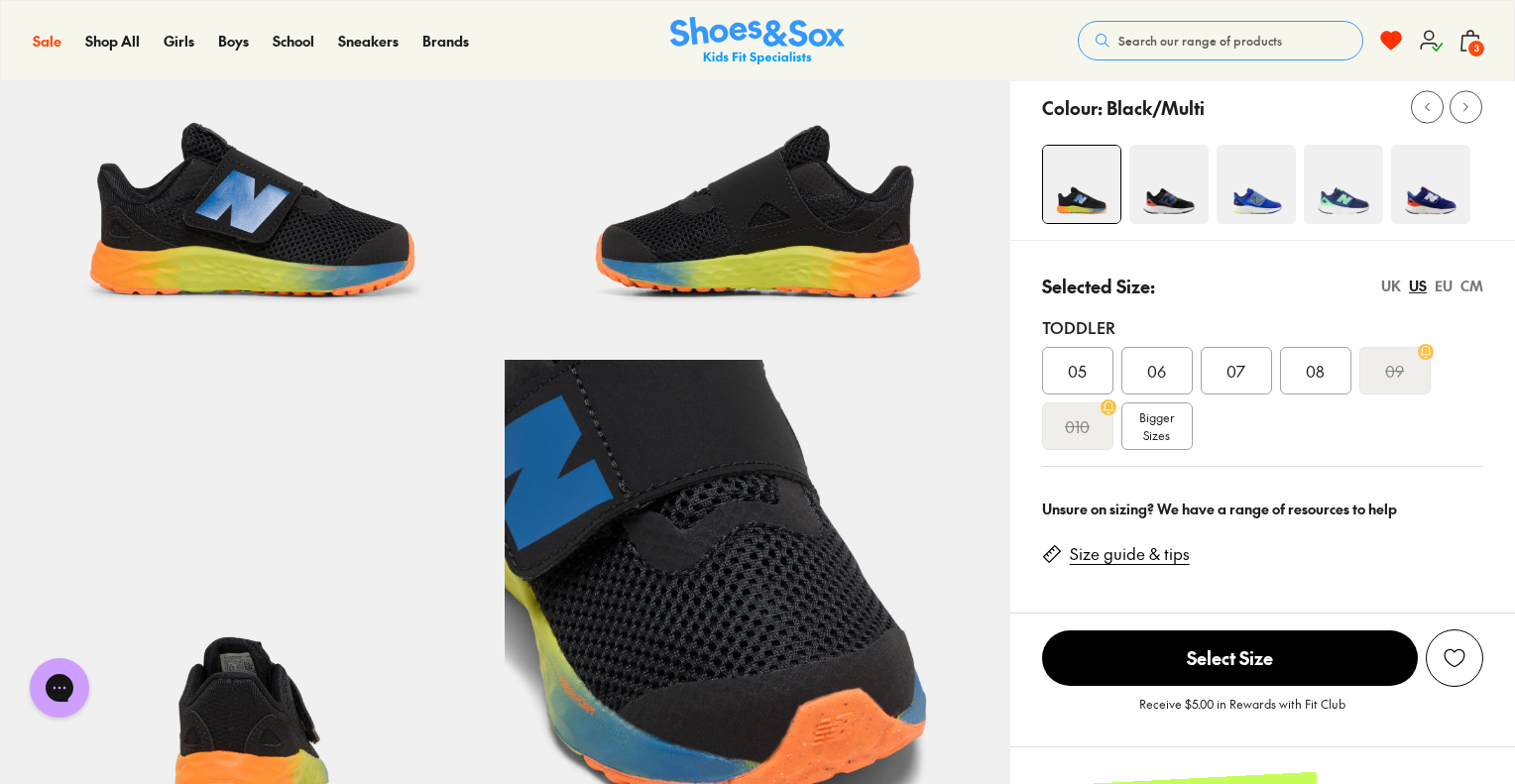 scroll, scrollTop: 297, scrollLeft: 0, axis: vertical 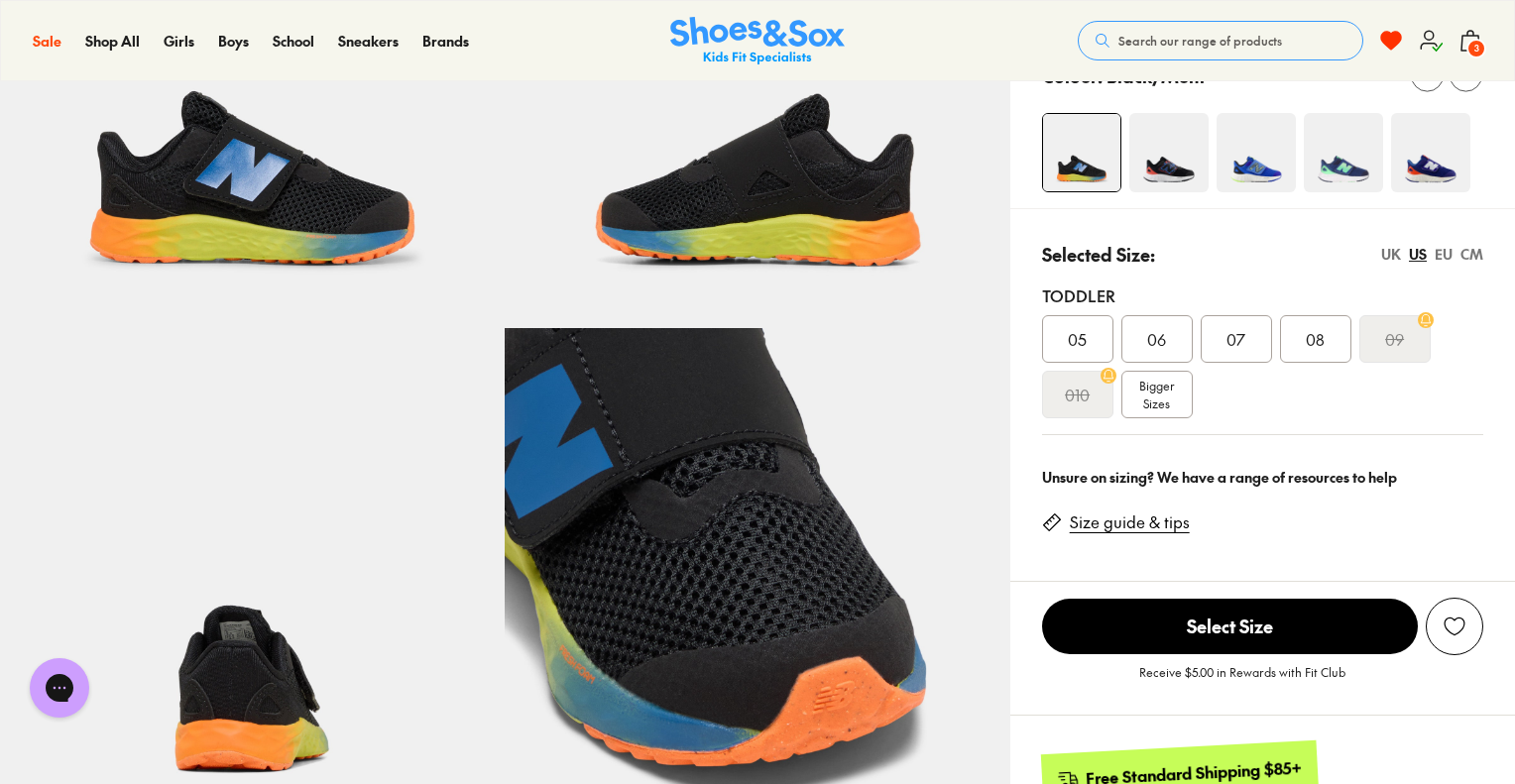 click at bounding box center [1169, 153] 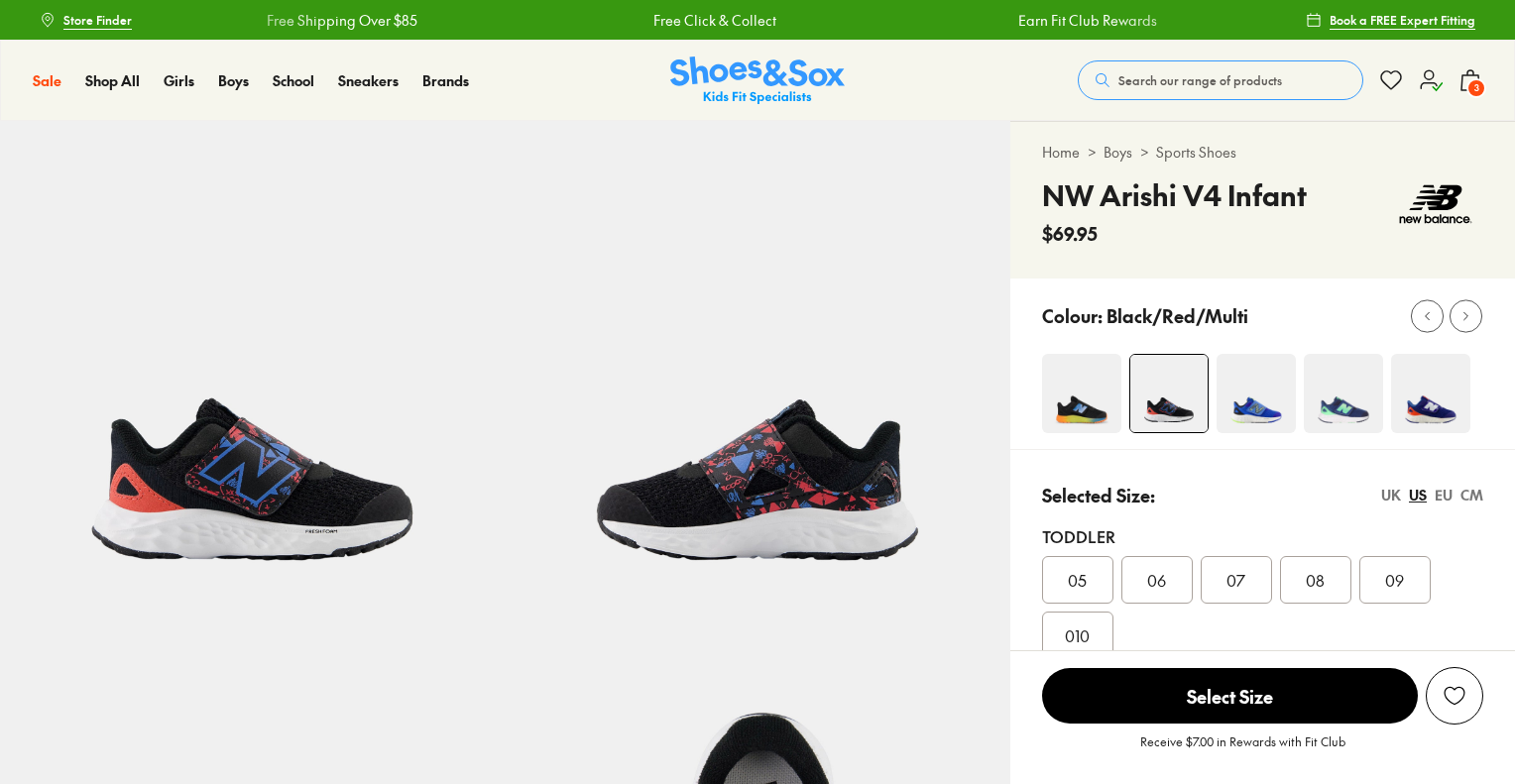 scroll, scrollTop: 0, scrollLeft: 0, axis: both 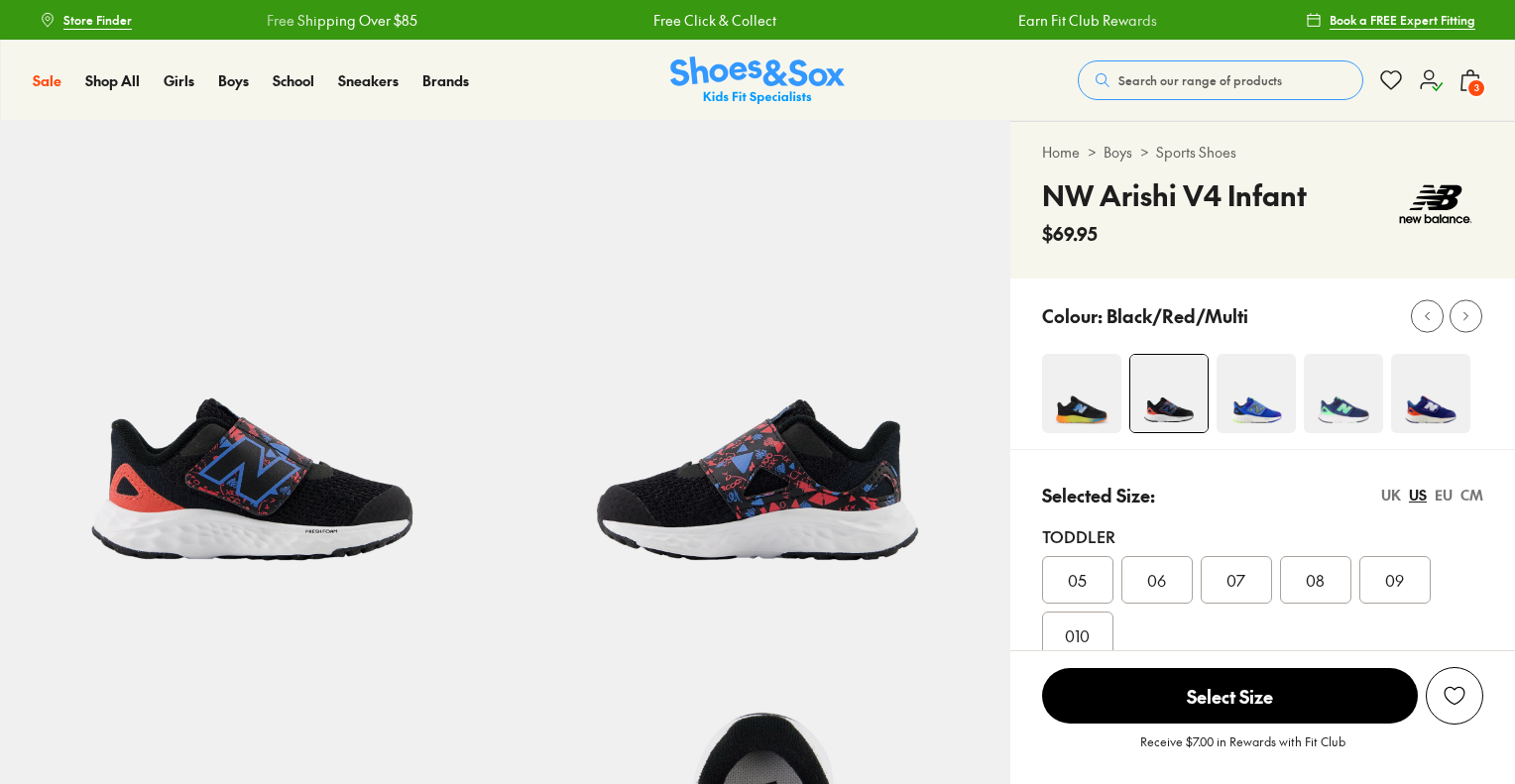 click at bounding box center (1256, 393) 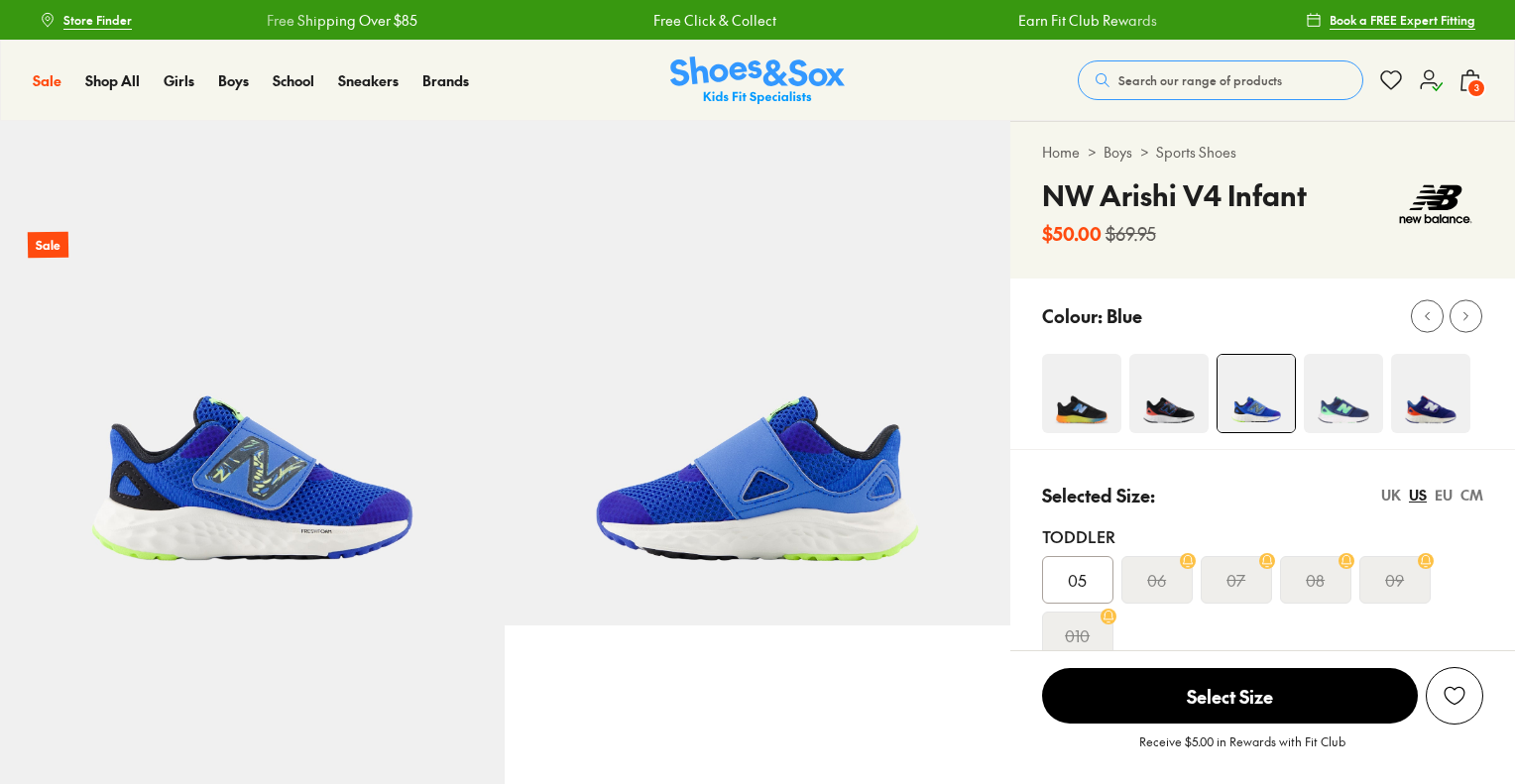 scroll, scrollTop: 0, scrollLeft: 0, axis: both 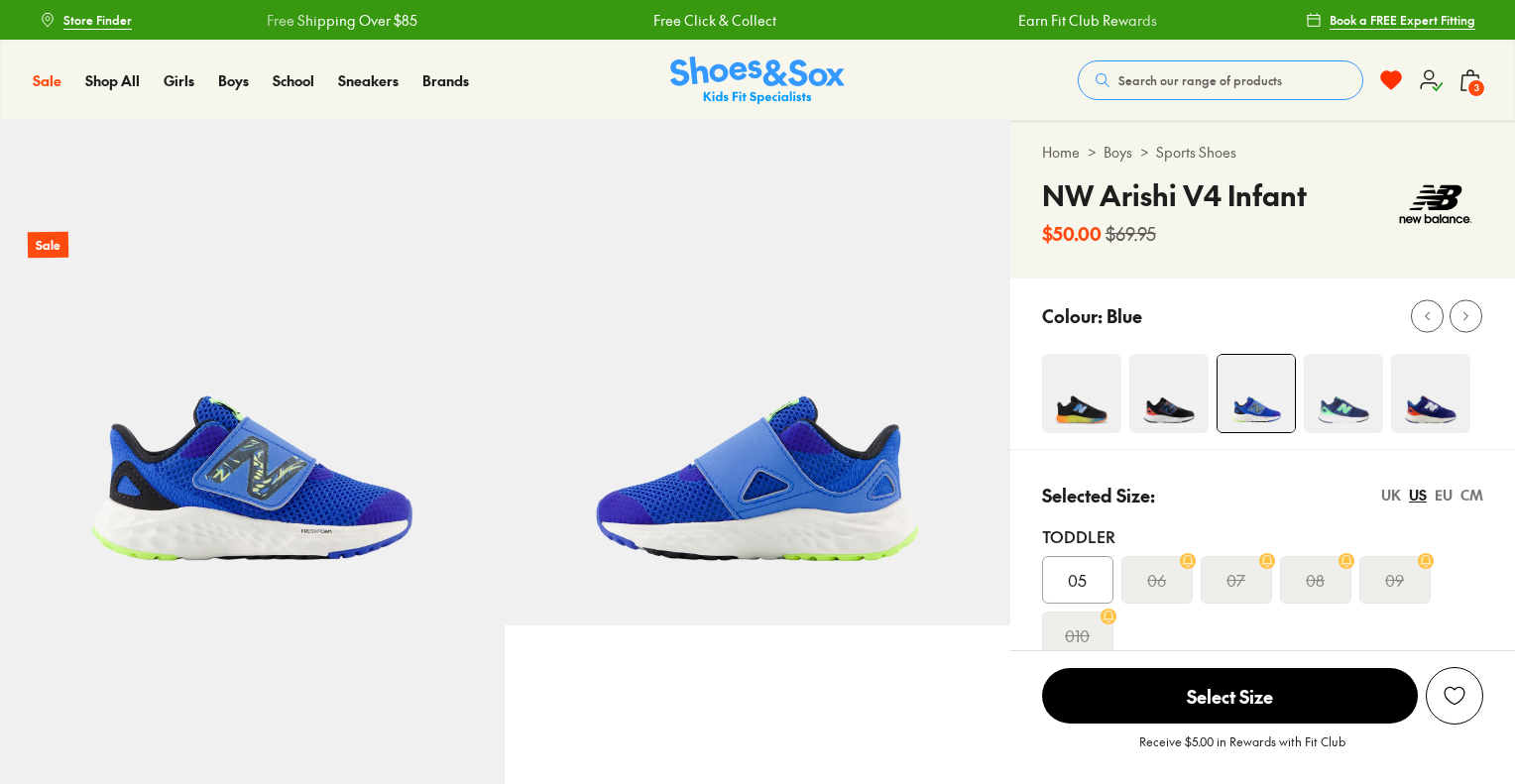 select on "*" 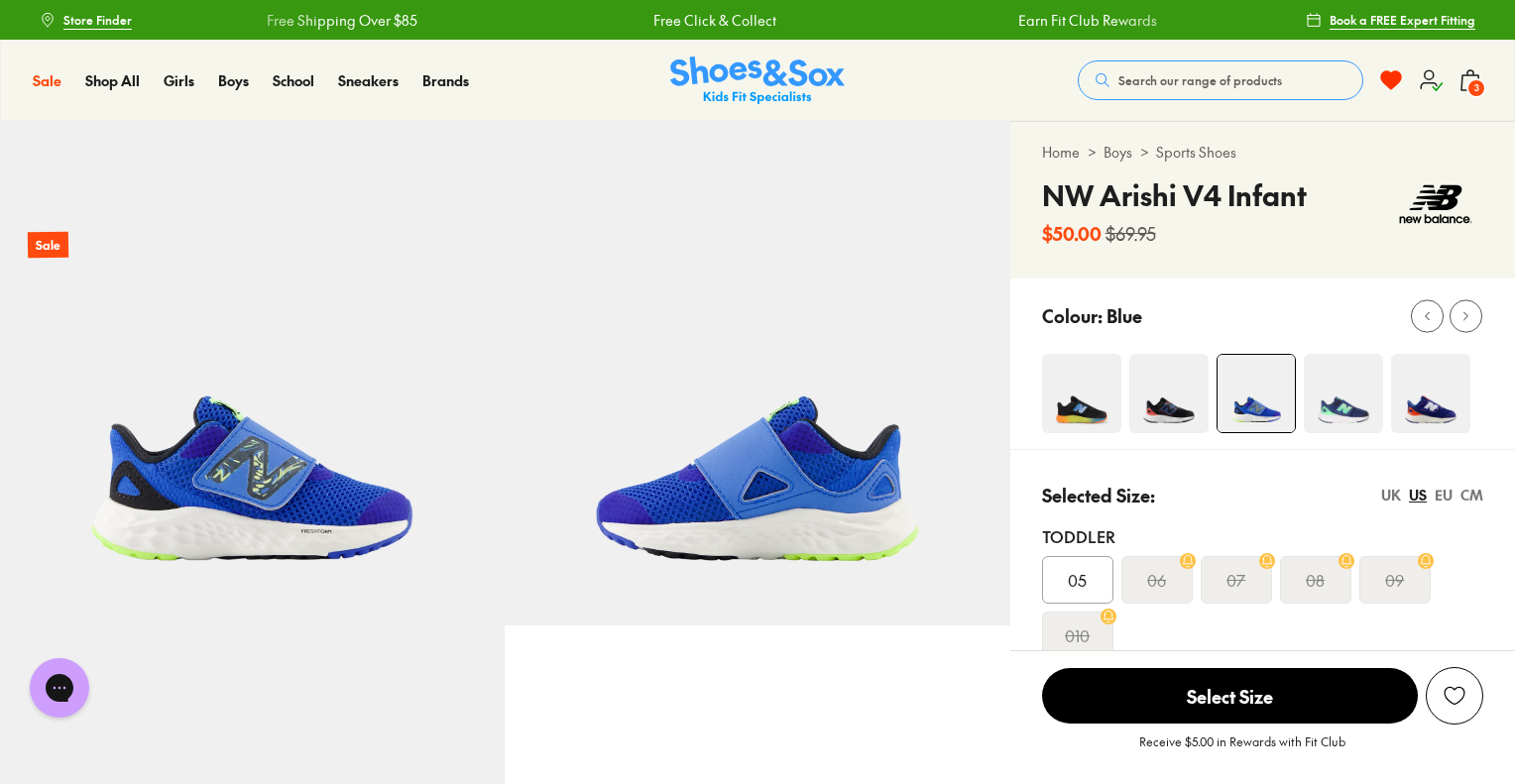 scroll, scrollTop: 0, scrollLeft: 0, axis: both 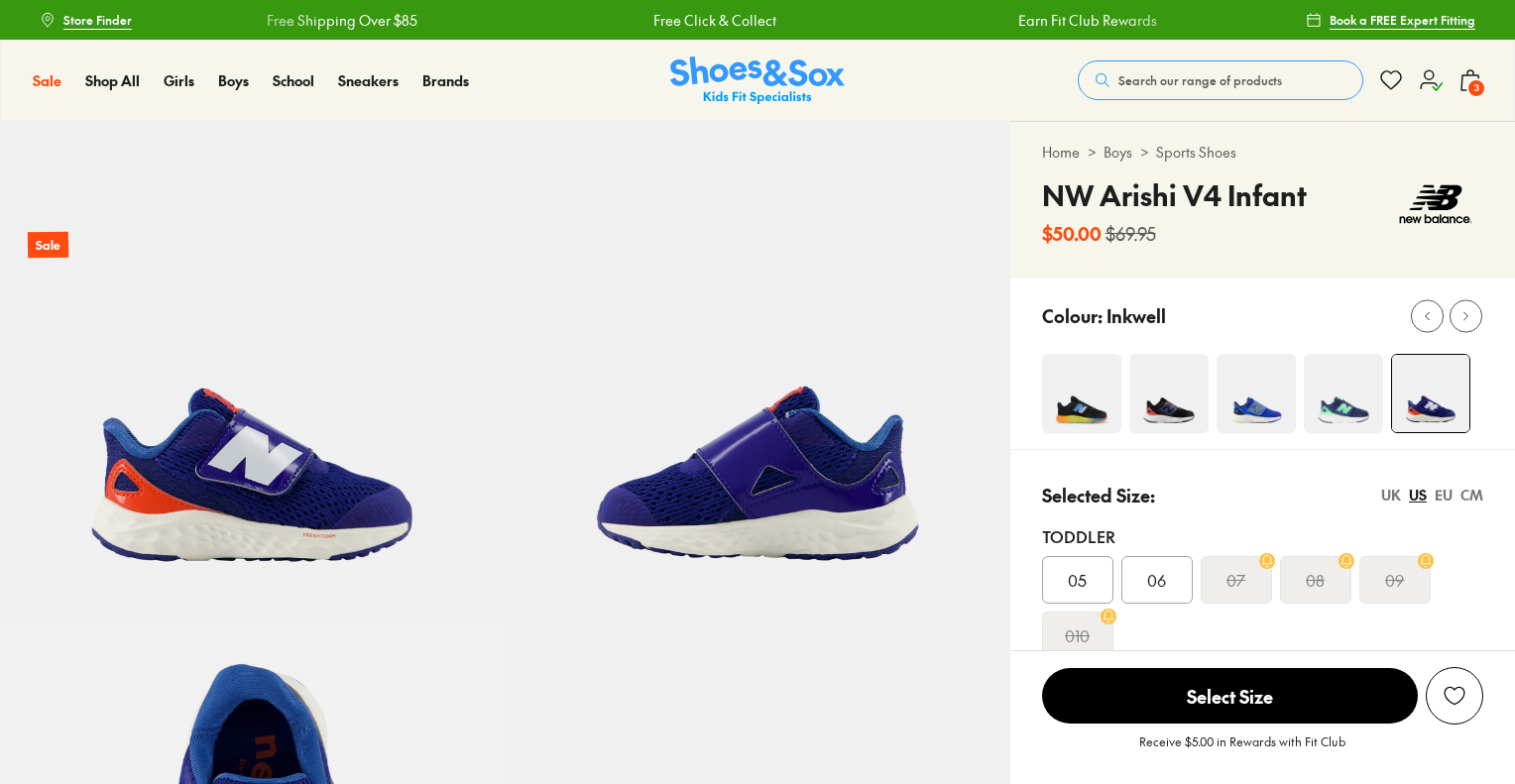 select on "*" 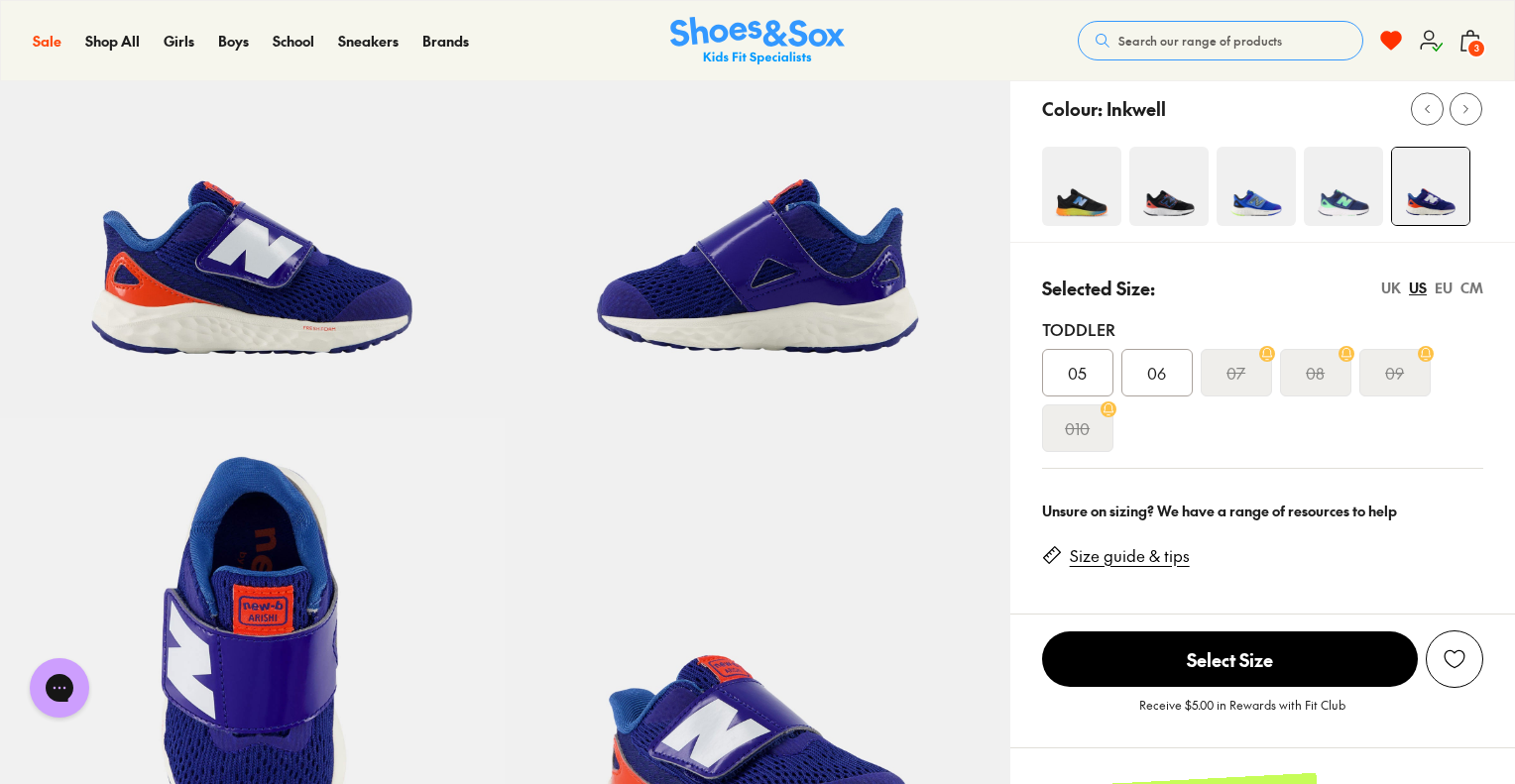 scroll, scrollTop: 0, scrollLeft: 0, axis: both 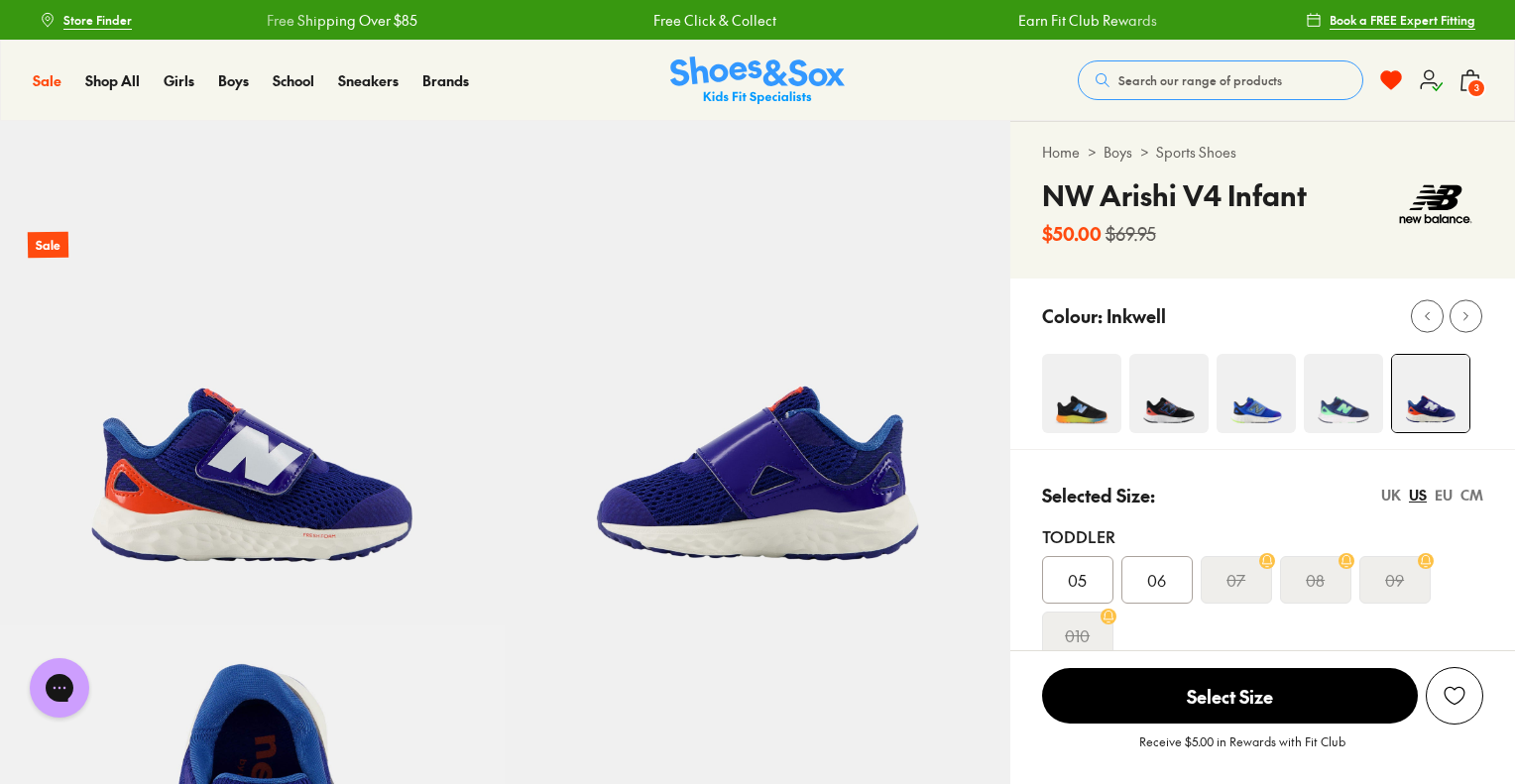 click at bounding box center (1082, 393) 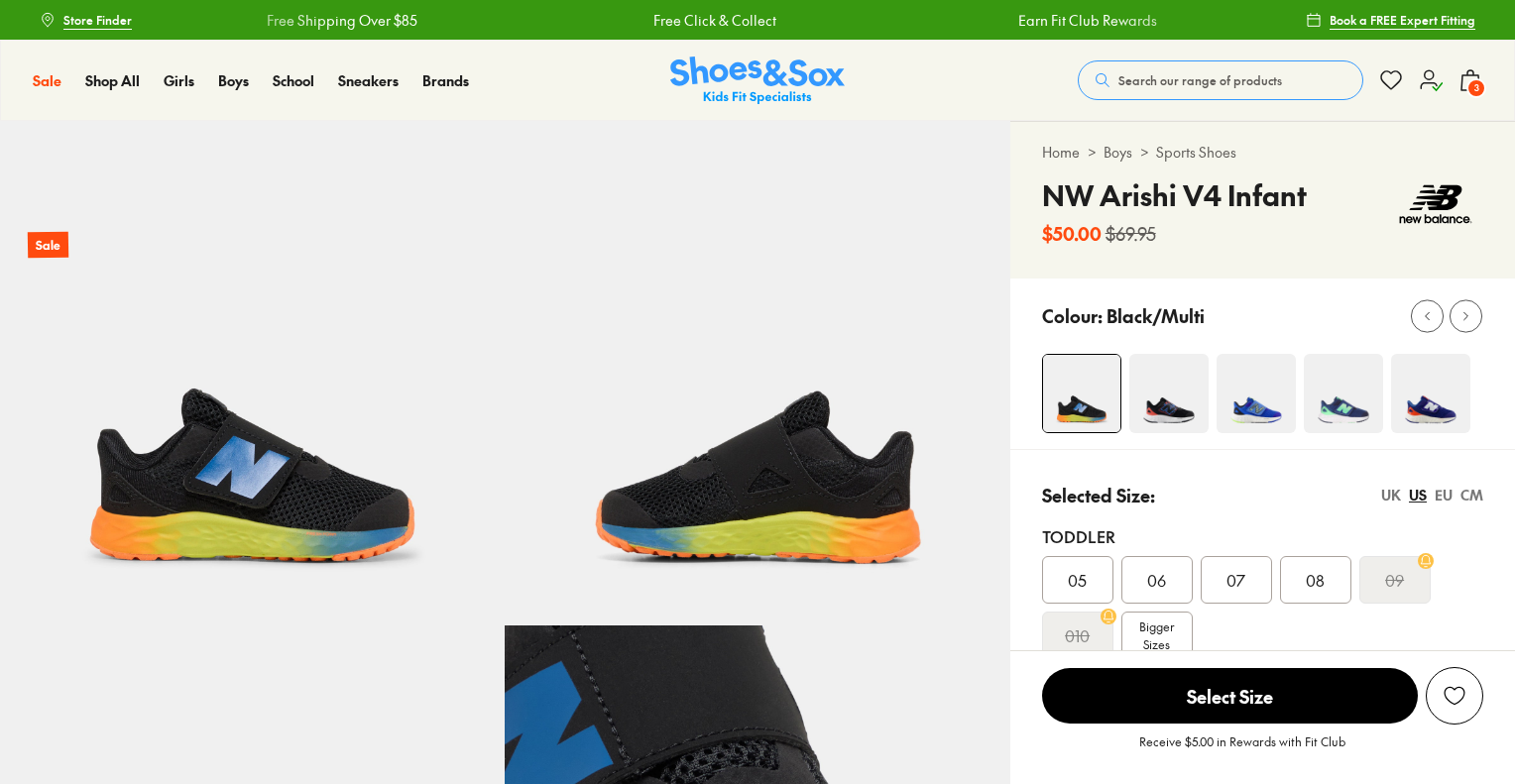 scroll, scrollTop: 0, scrollLeft: 0, axis: both 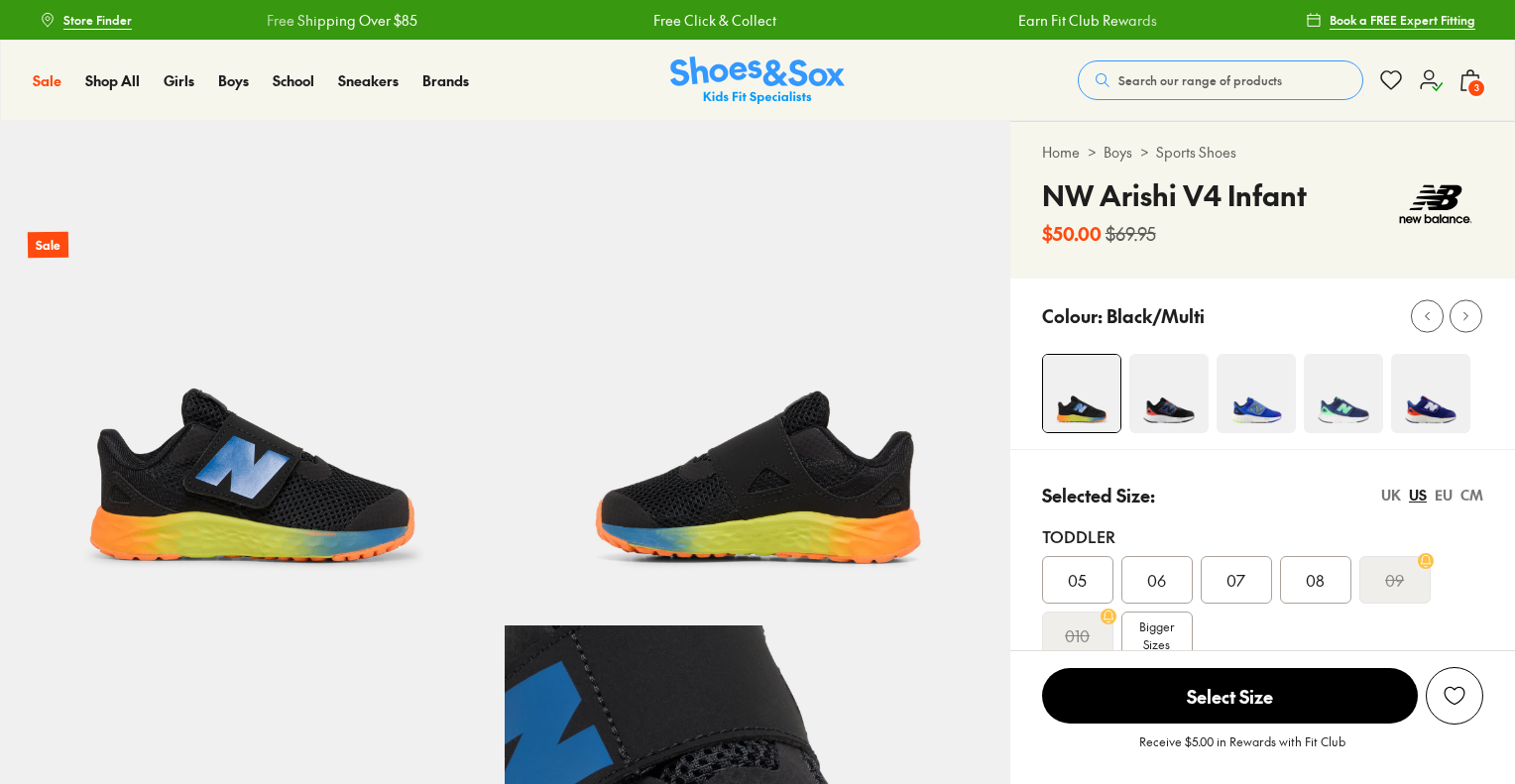 select on "*" 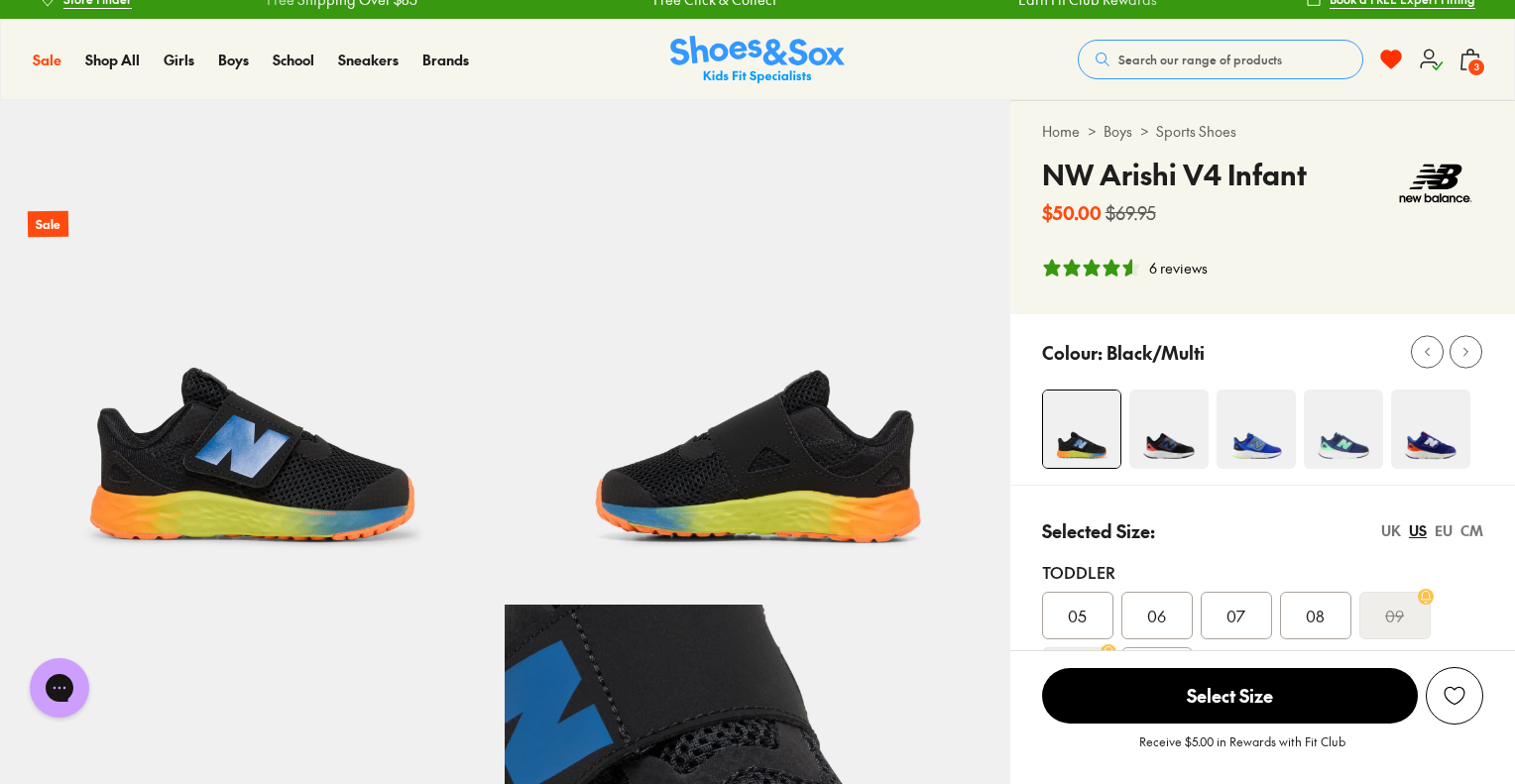 scroll, scrollTop: 0, scrollLeft: 0, axis: both 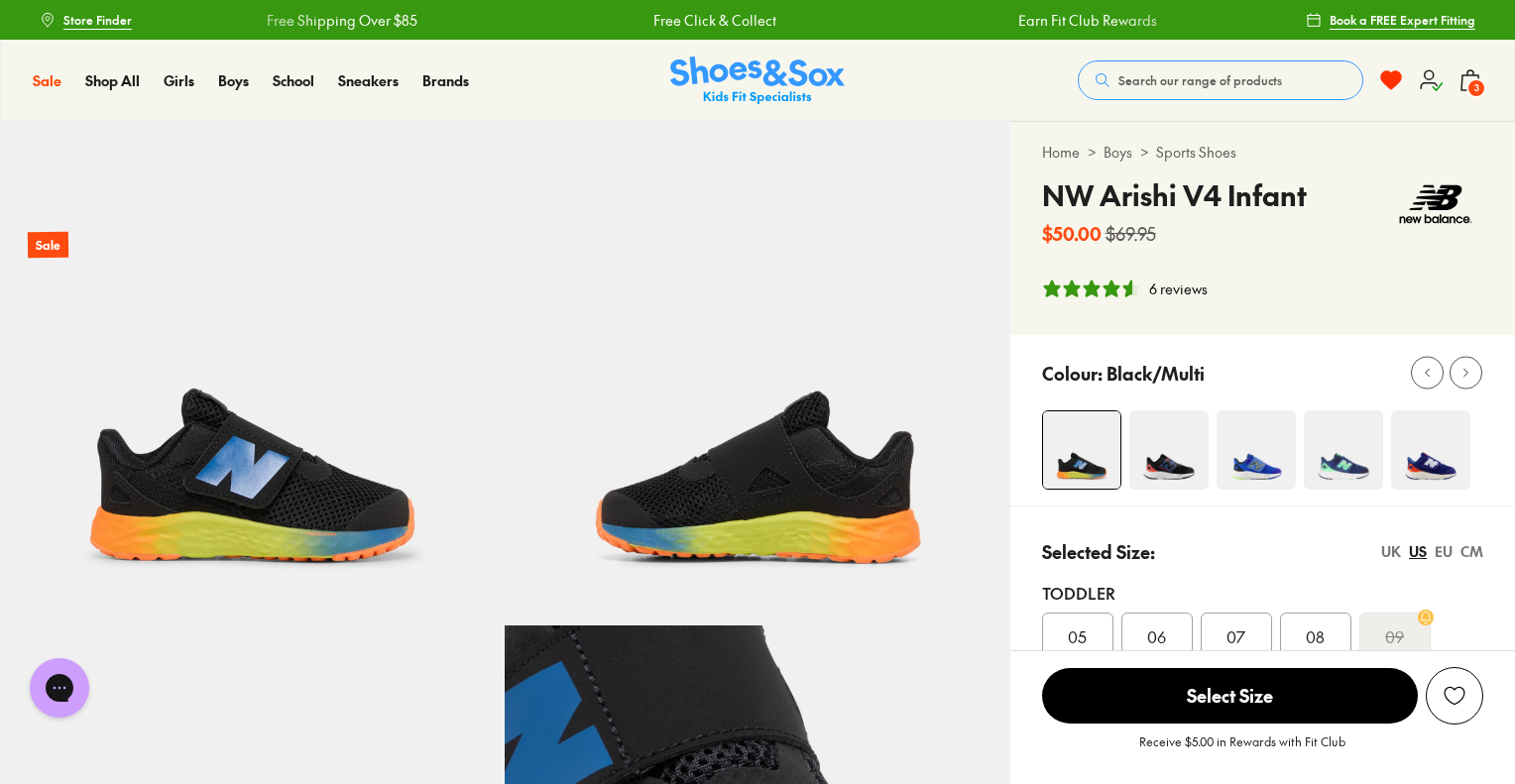 click on "3" at bounding box center (1476, 88) 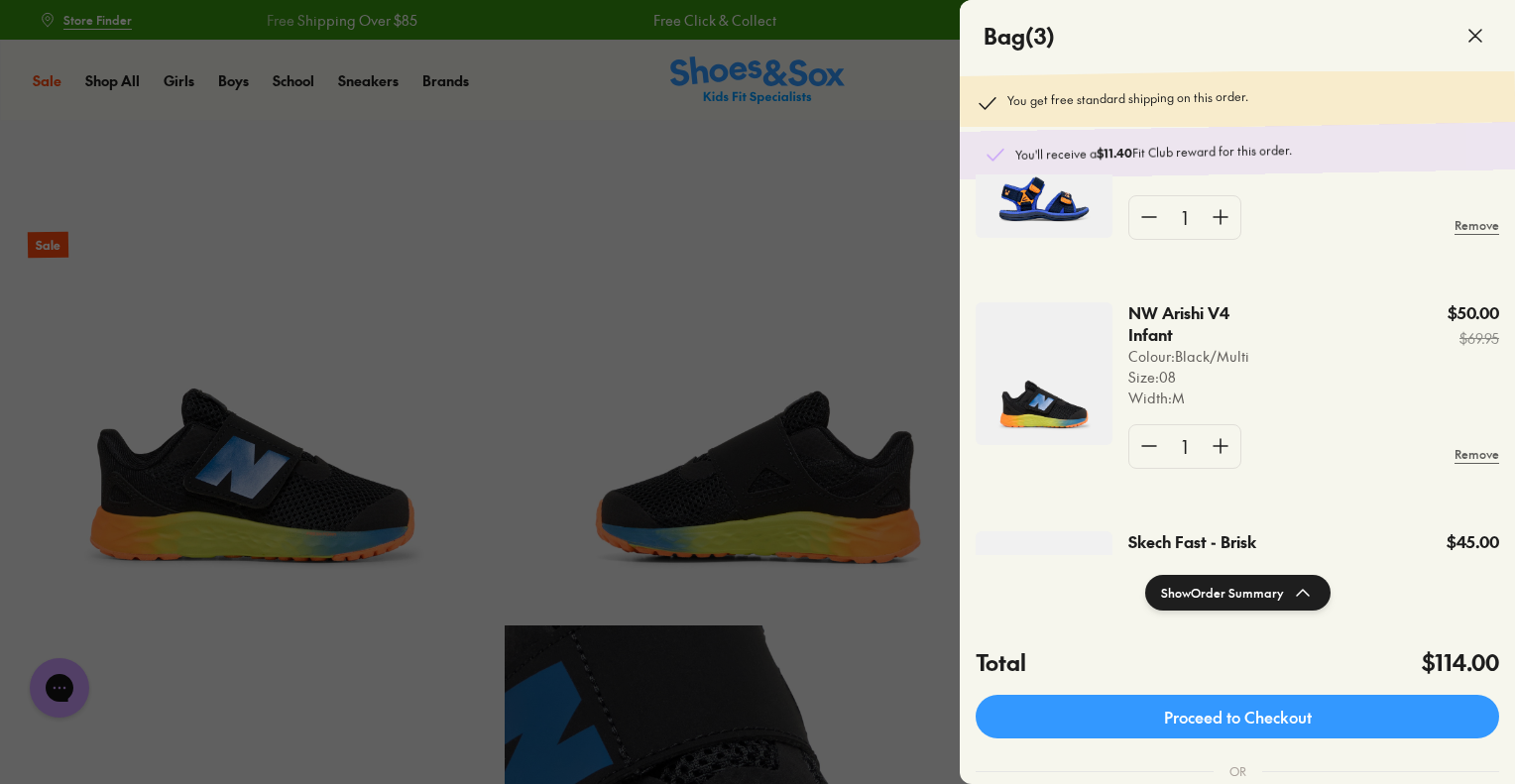 scroll, scrollTop: 286, scrollLeft: 0, axis: vertical 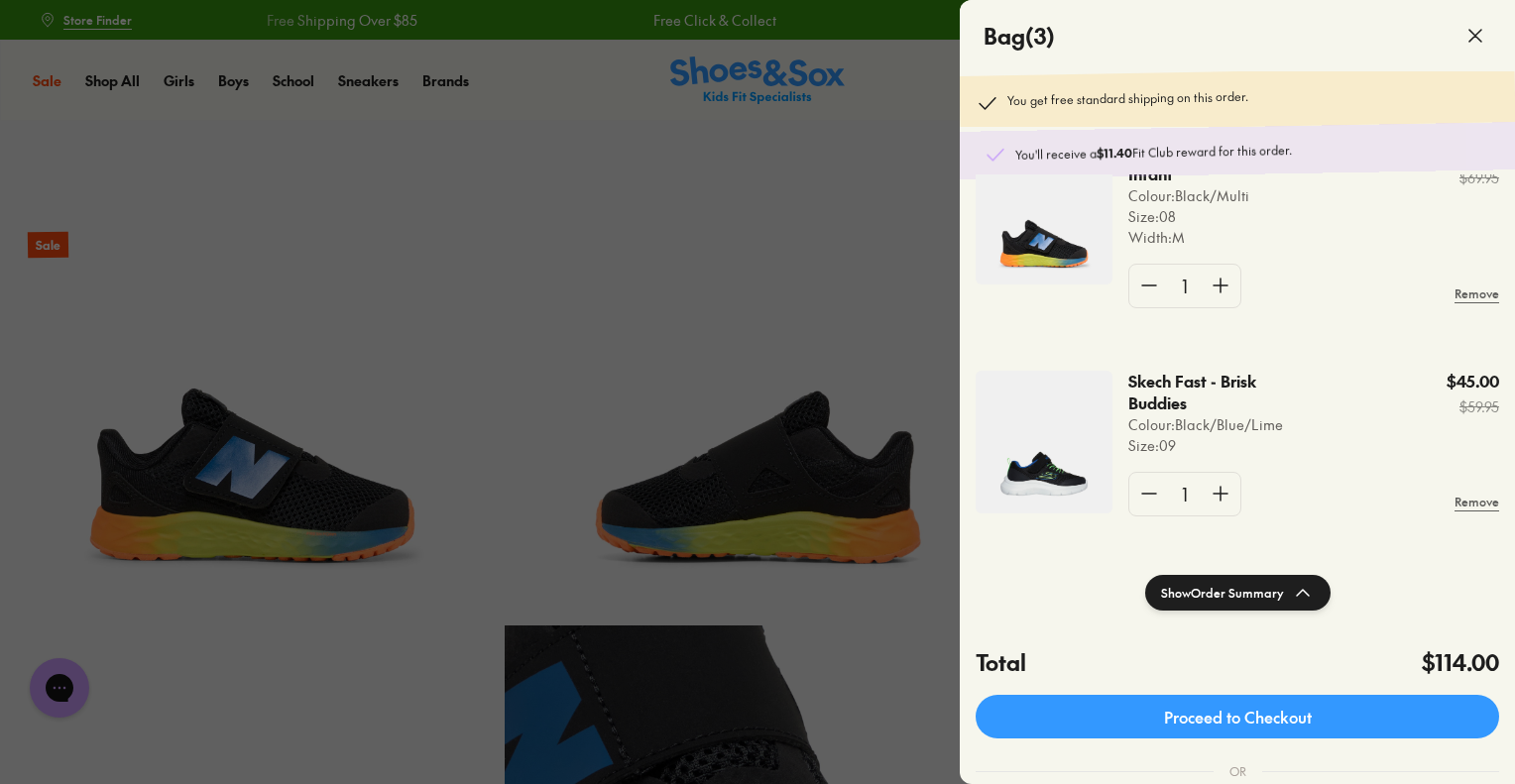 click 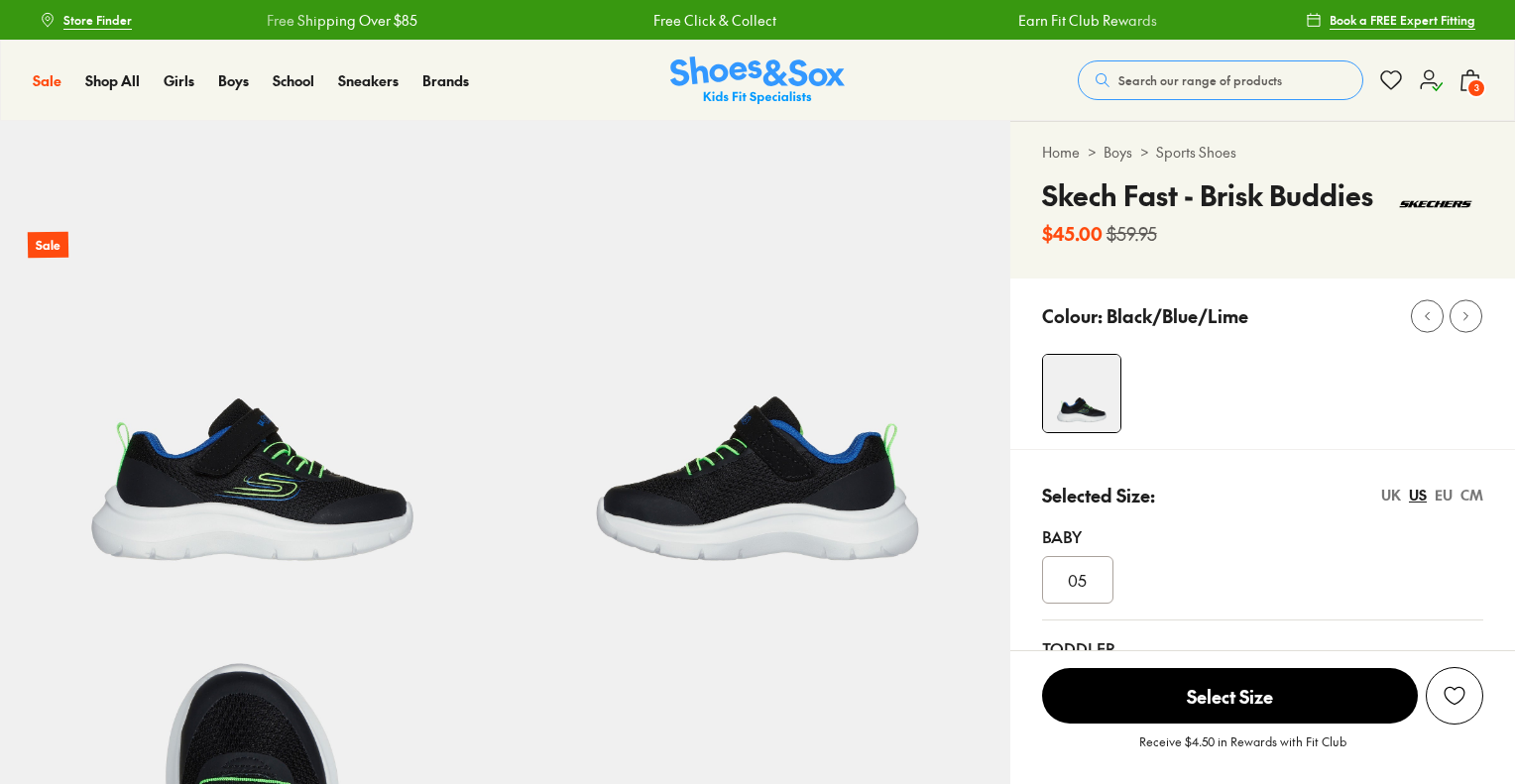 scroll, scrollTop: 0, scrollLeft: 0, axis: both 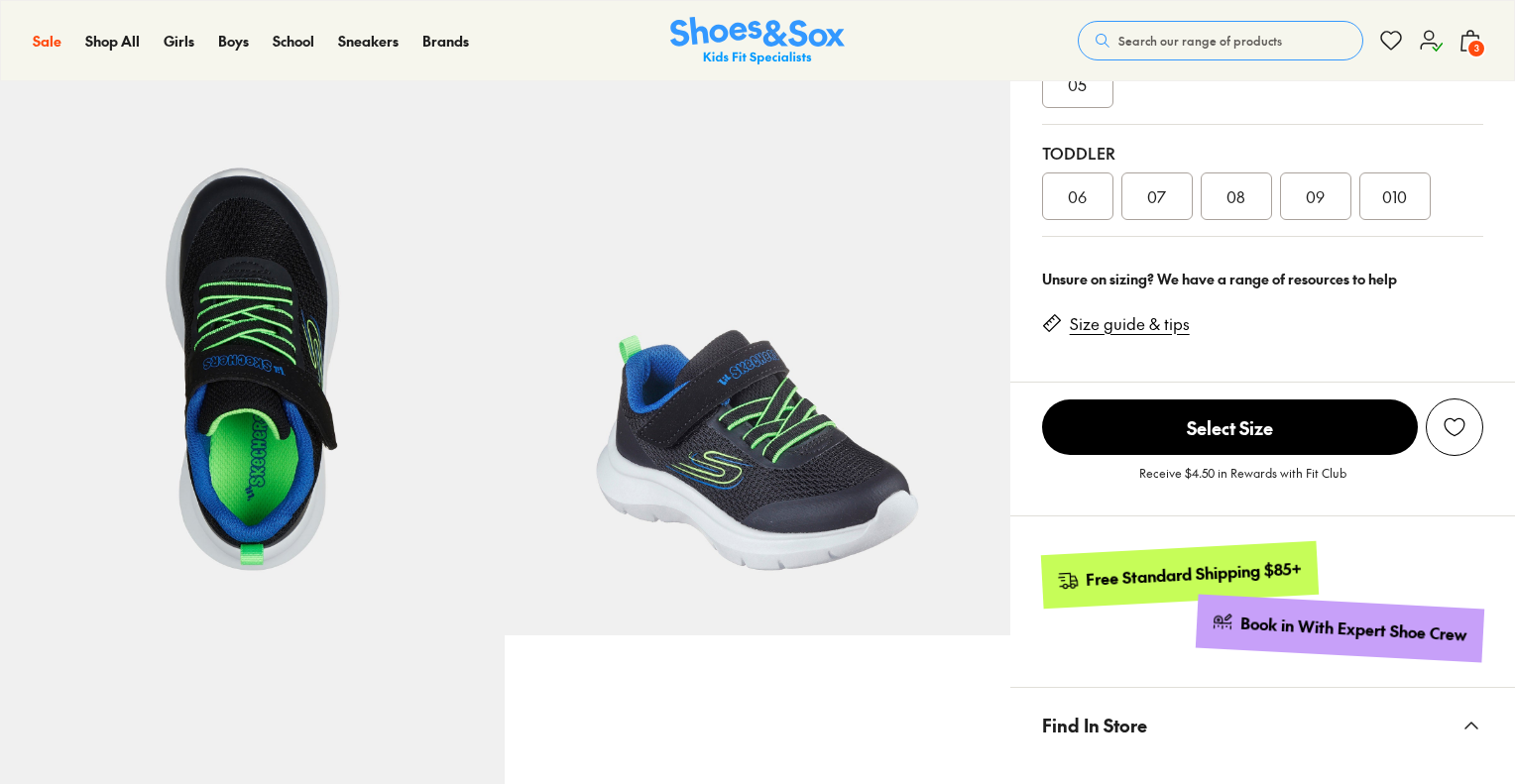 select on "*" 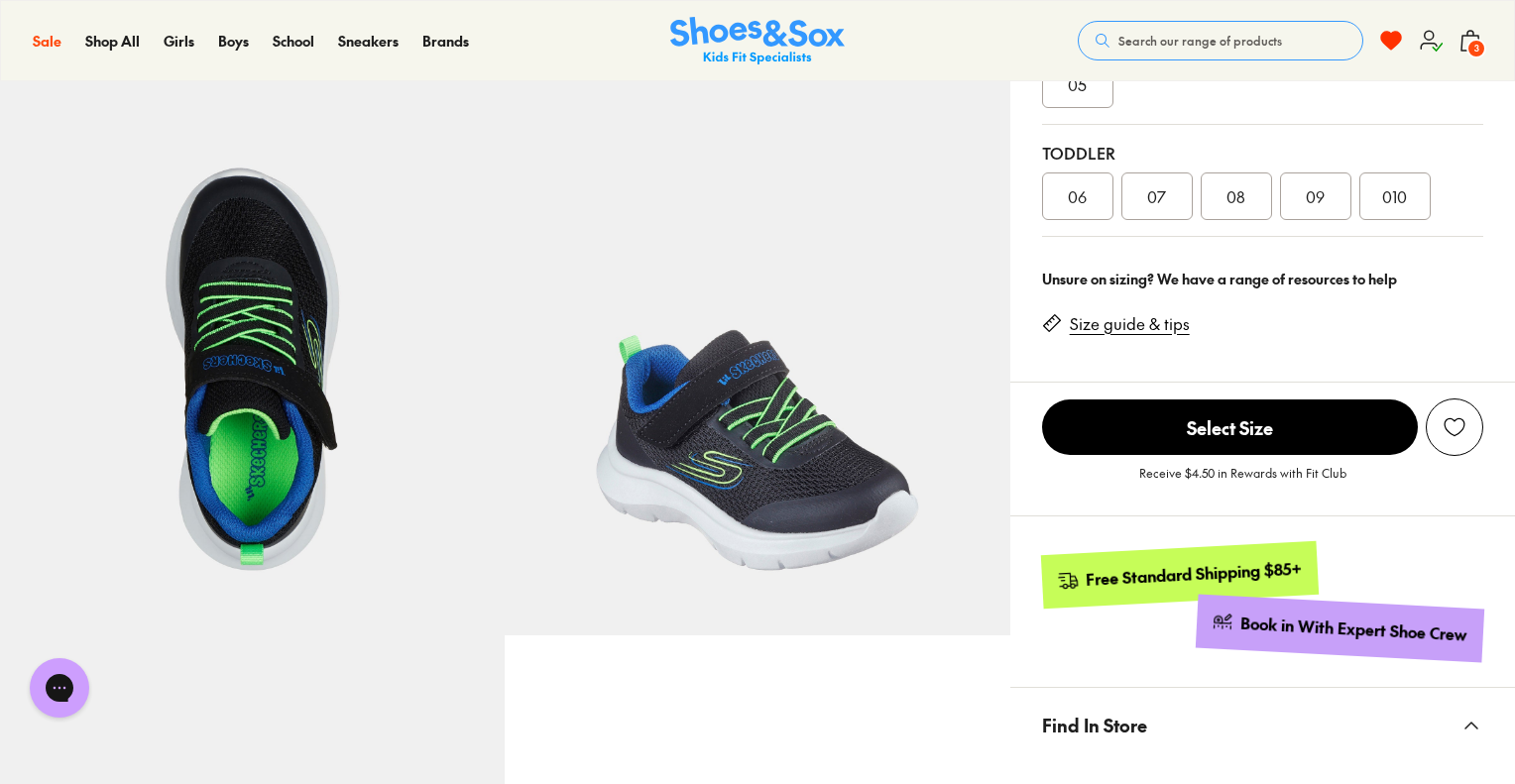 scroll, scrollTop: 0, scrollLeft: 0, axis: both 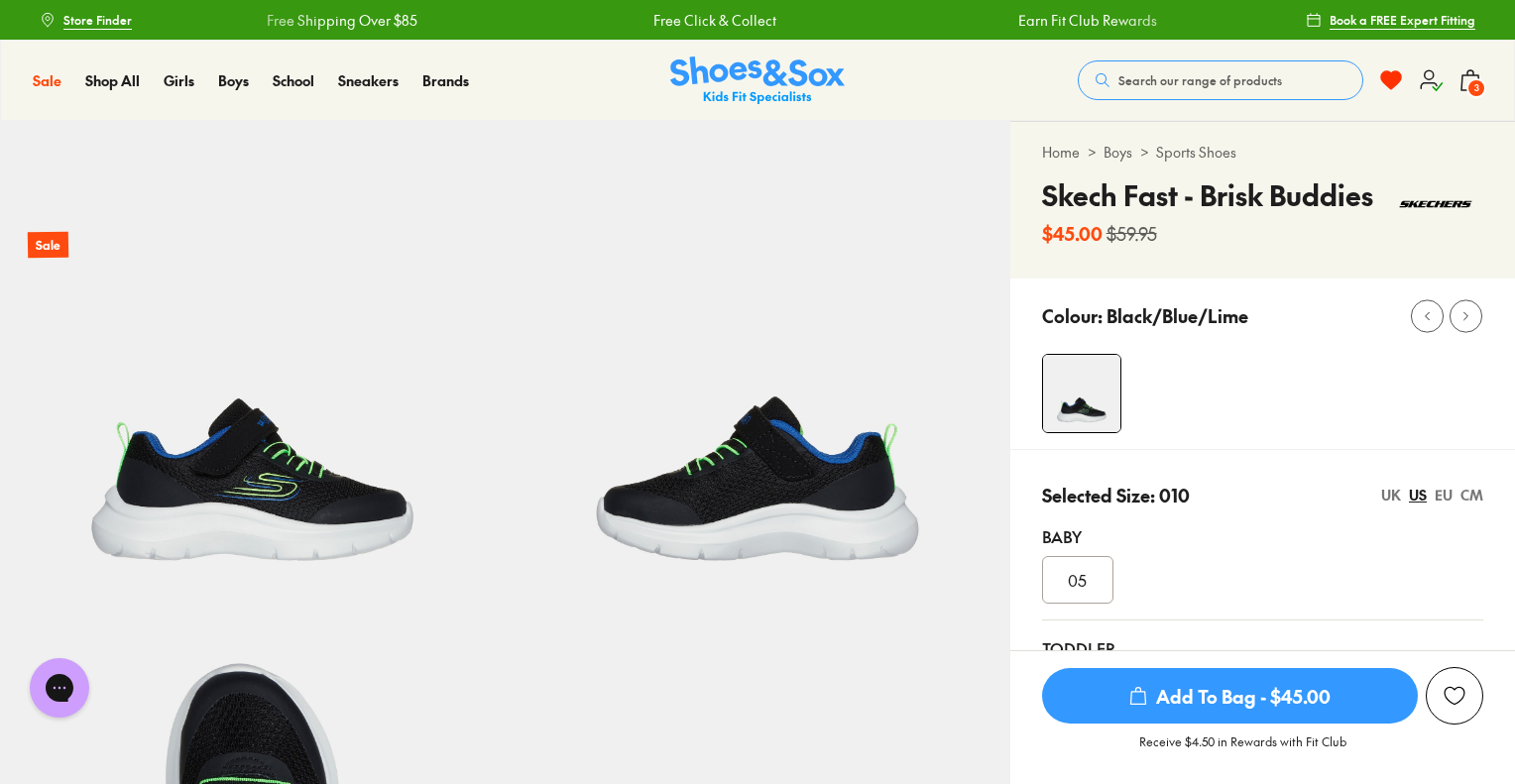 click on "3" at bounding box center (1476, 88) 